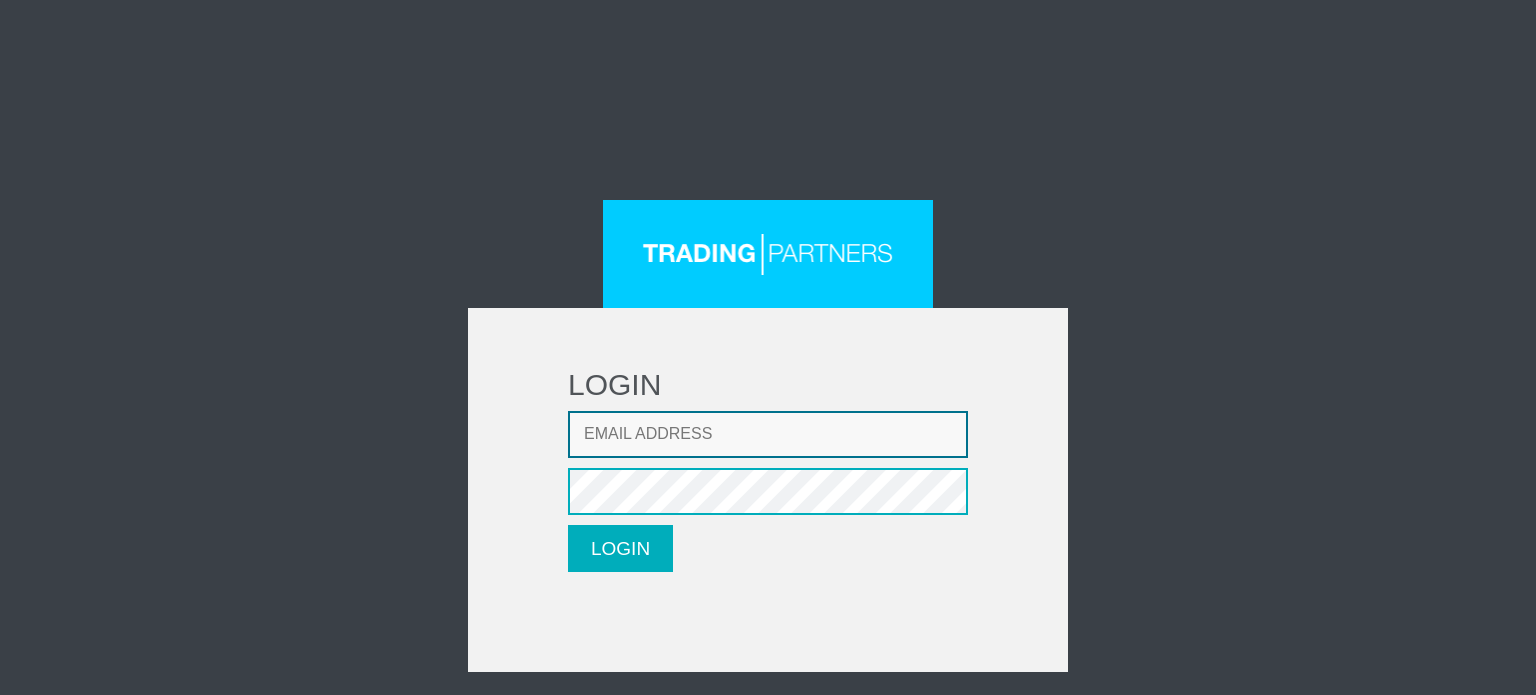 type on "mlouka@fxcess.com" 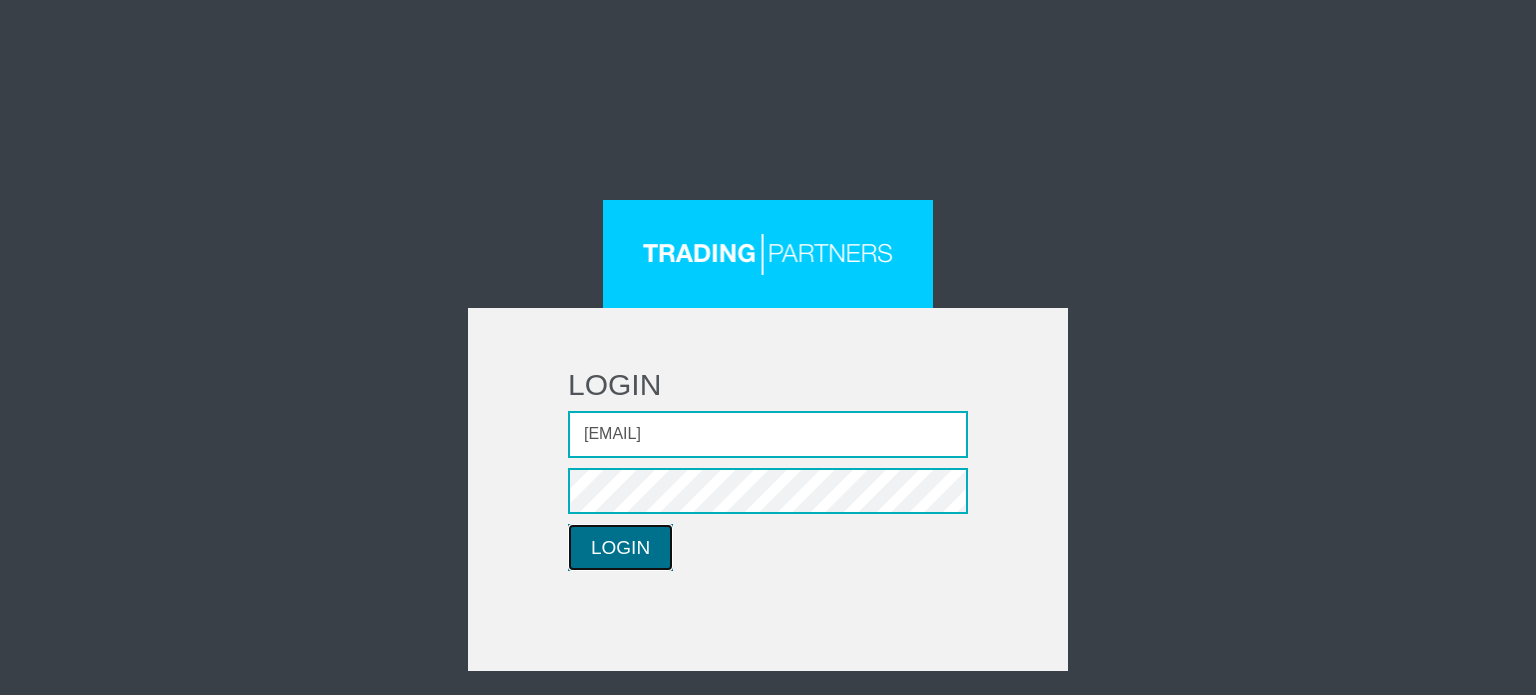 scroll, scrollTop: 0, scrollLeft: 0, axis: both 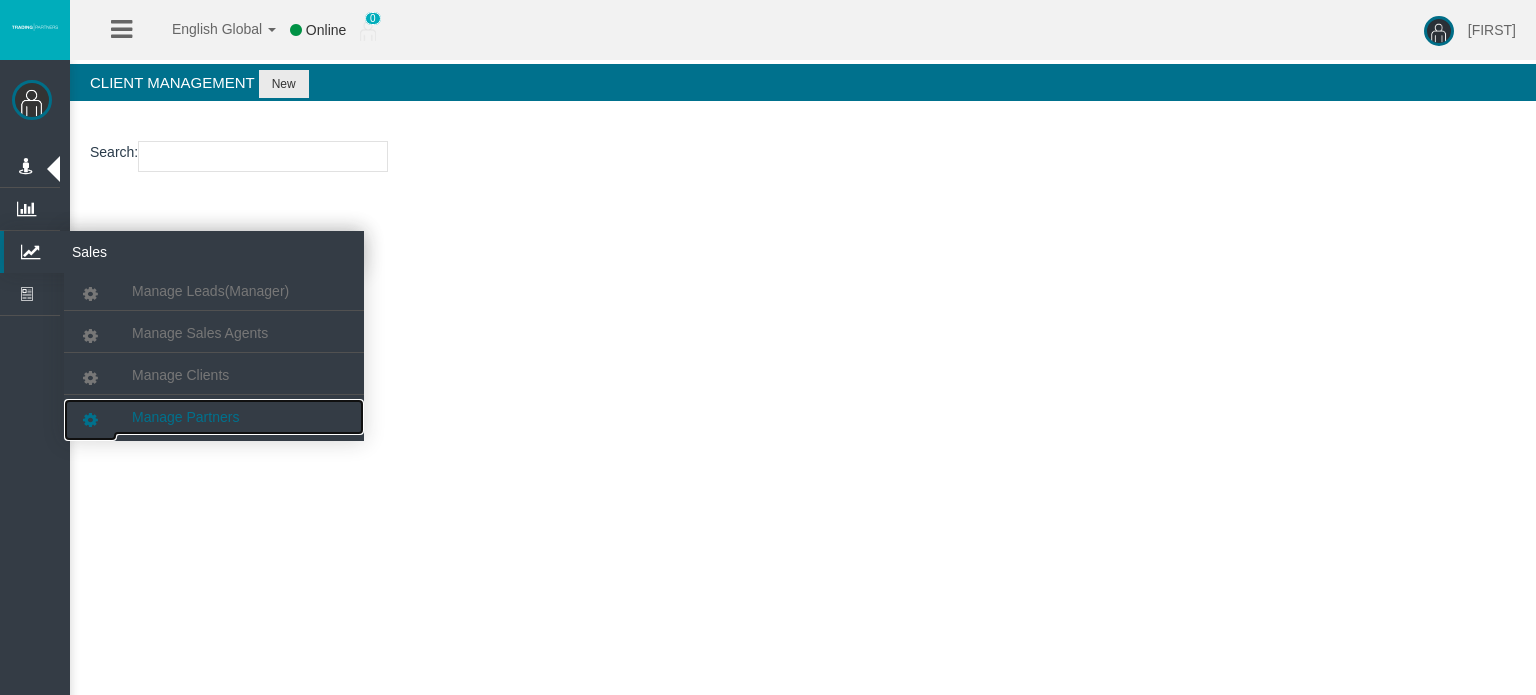click on "Manage Partners" at bounding box center [214, 417] 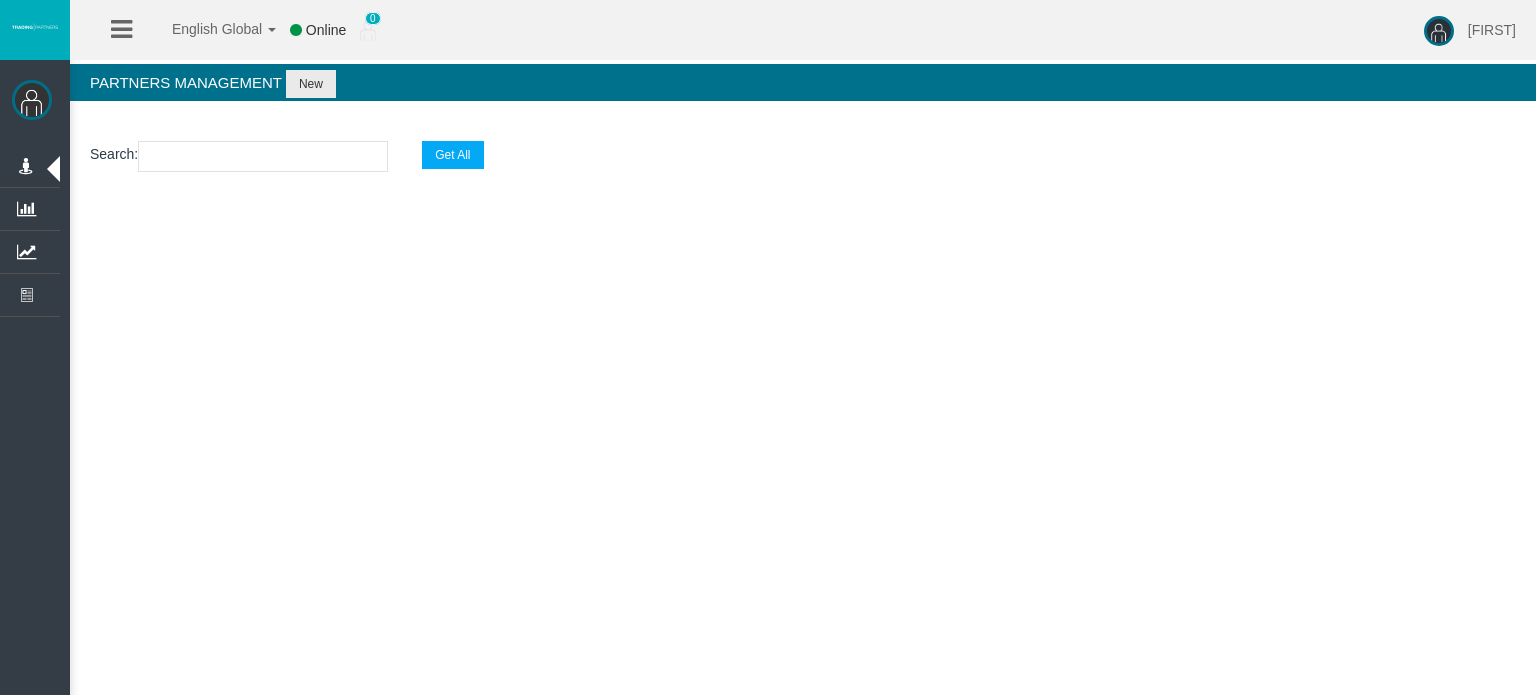 click at bounding box center (263, 156) 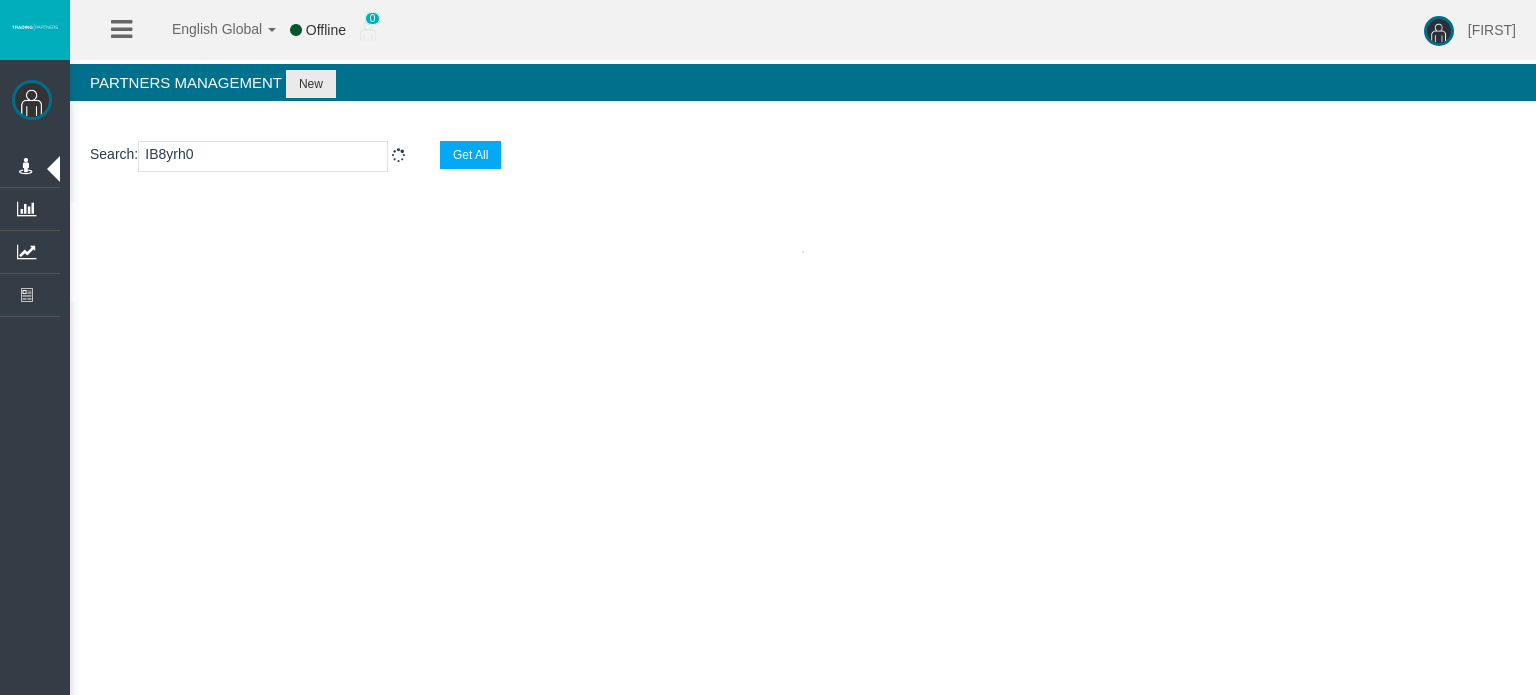 select on "25" 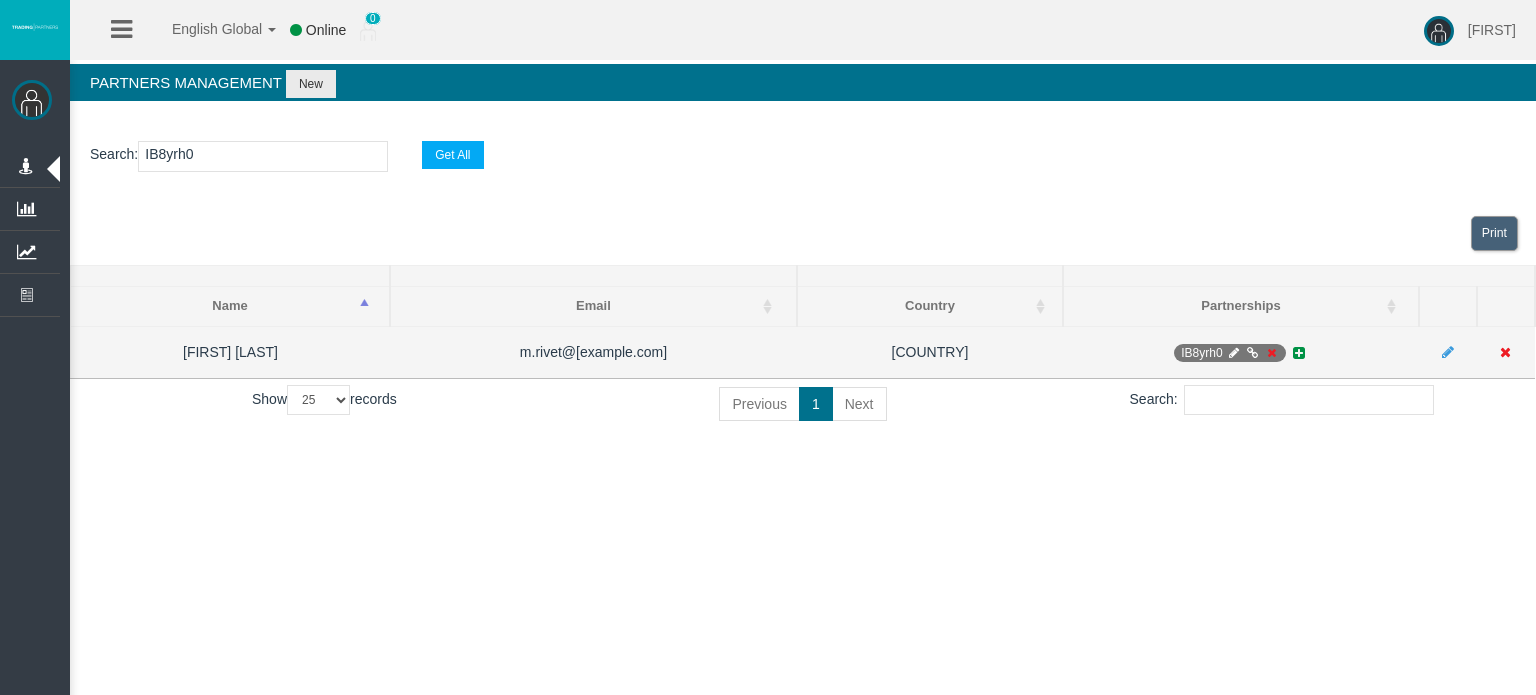 type on "IB8yrh0" 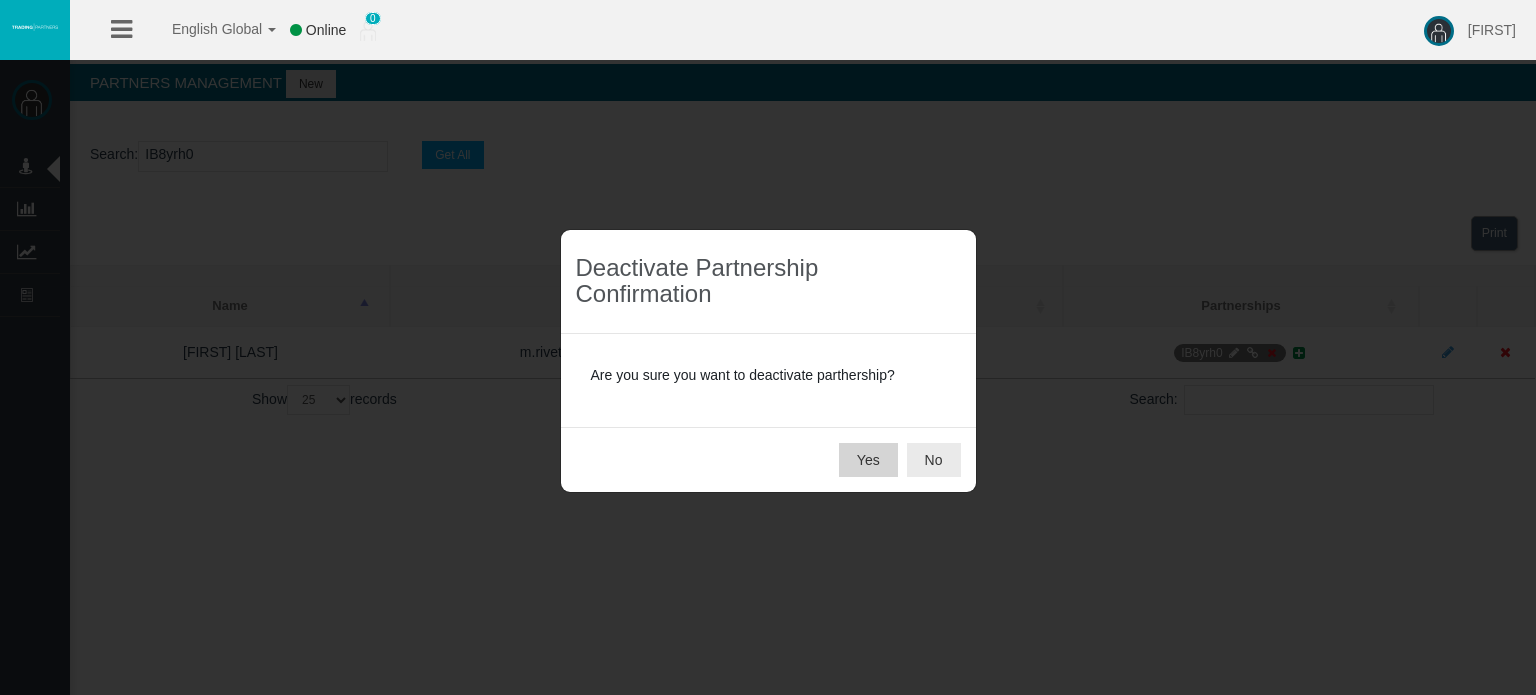 click on "Yes" at bounding box center (868, 460) 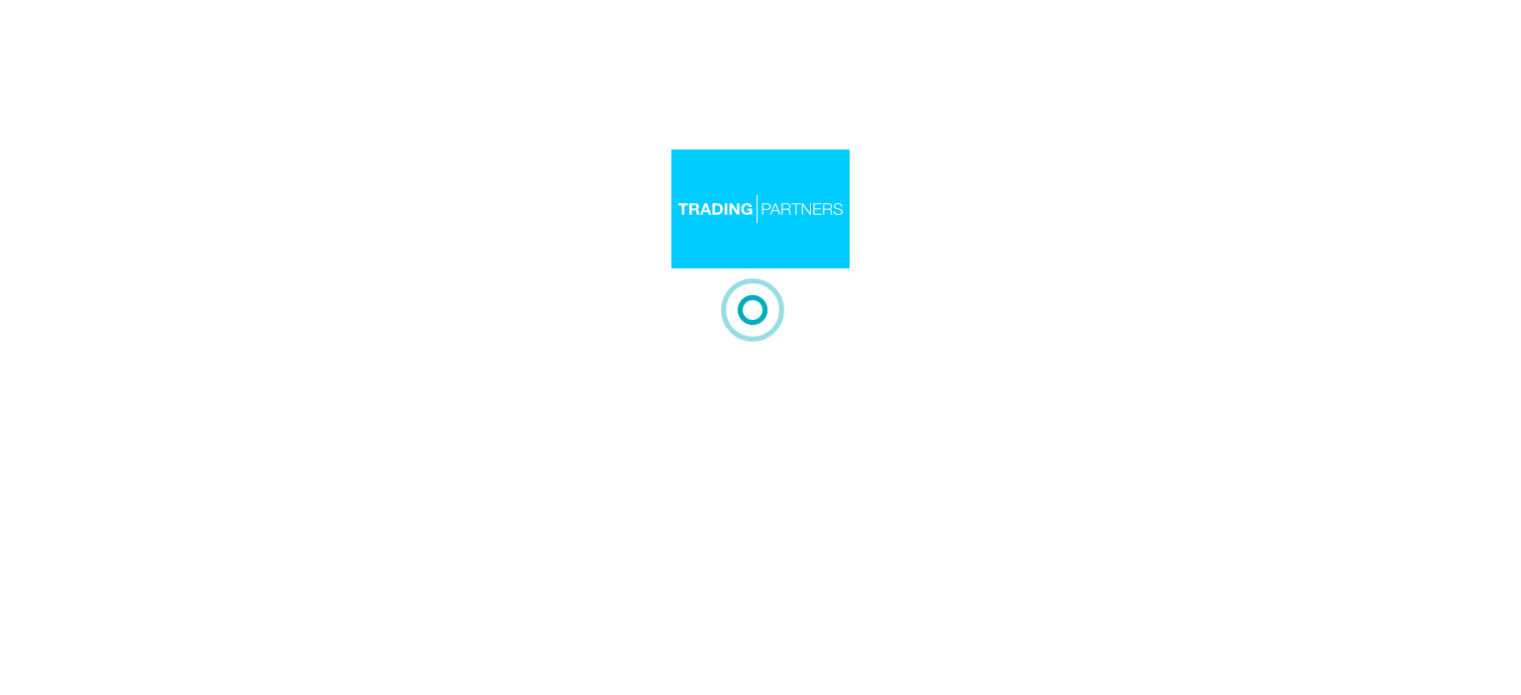scroll, scrollTop: 0, scrollLeft: 0, axis: both 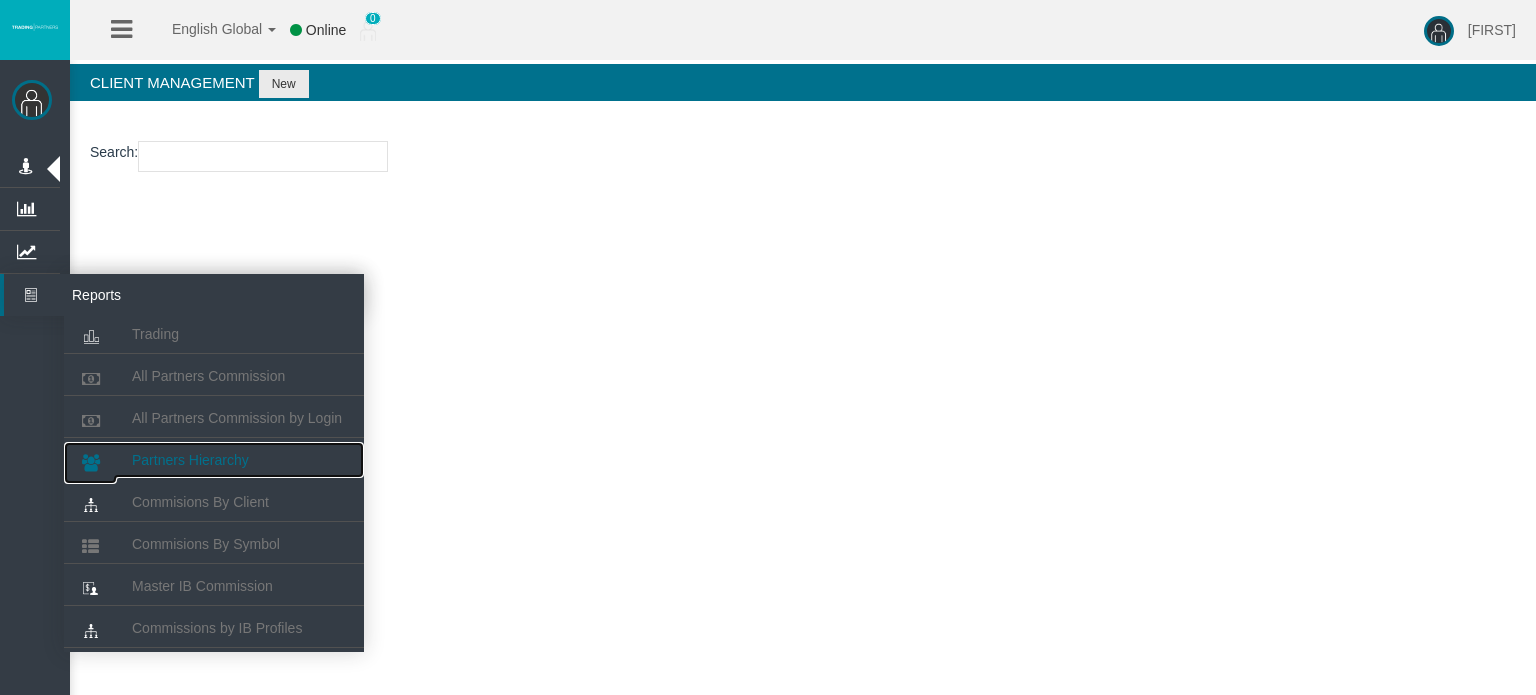 click on "Partners Hierarchy" at bounding box center (214, 460) 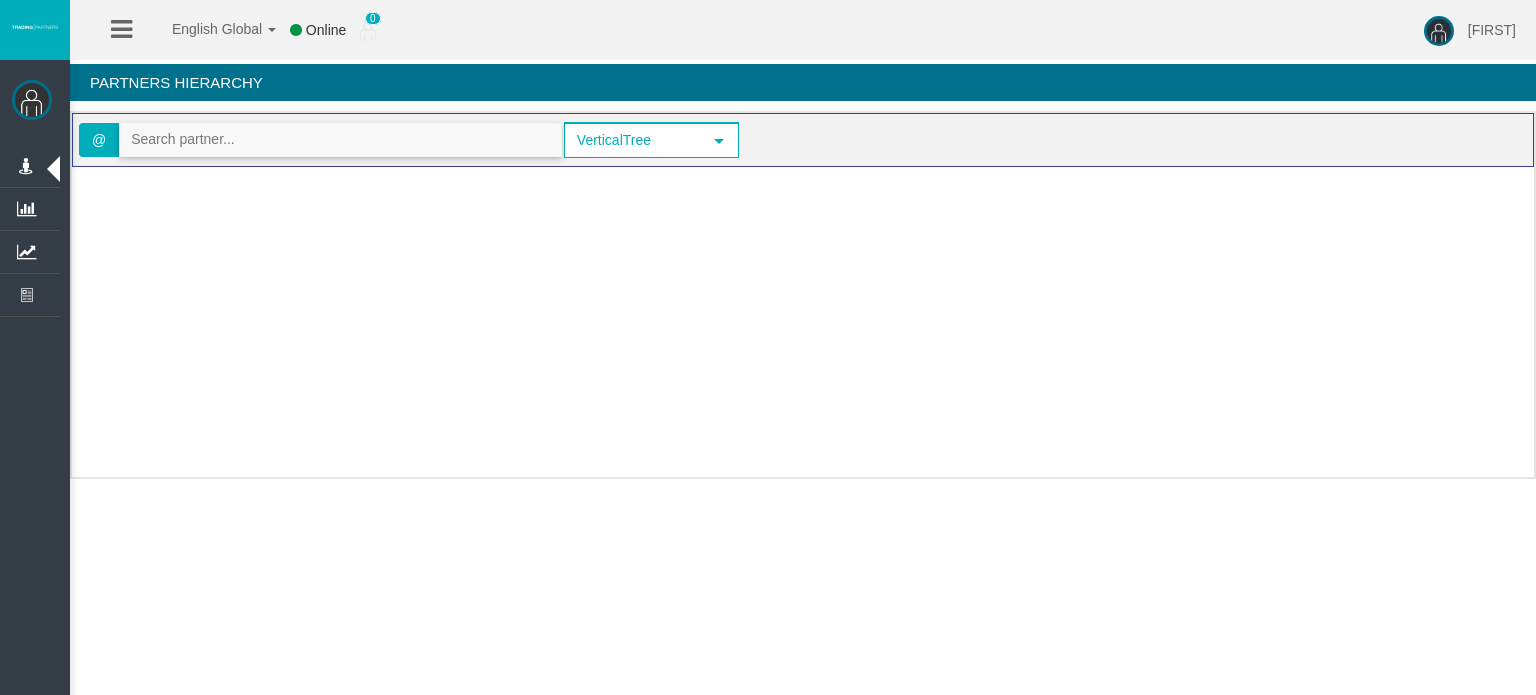 click at bounding box center (340, 139) 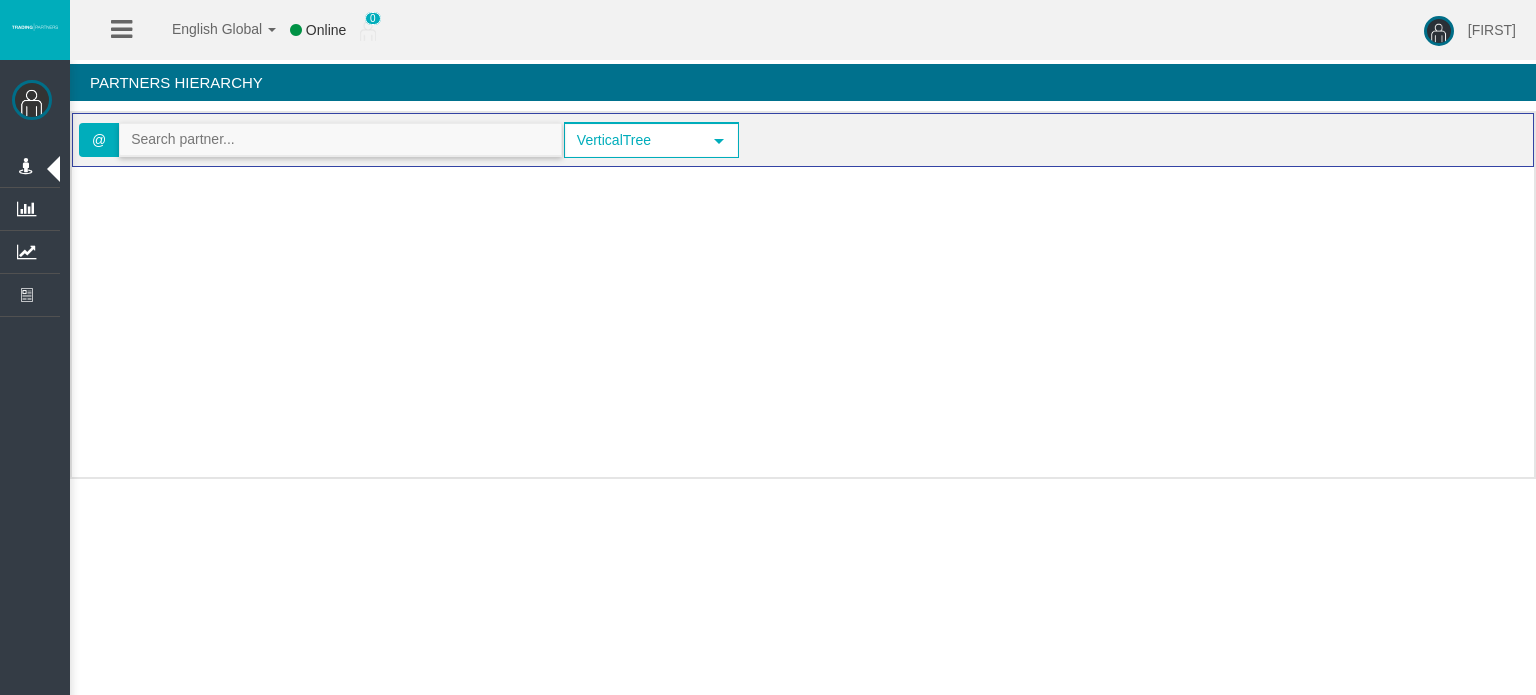 paste on "IB8yrh0" 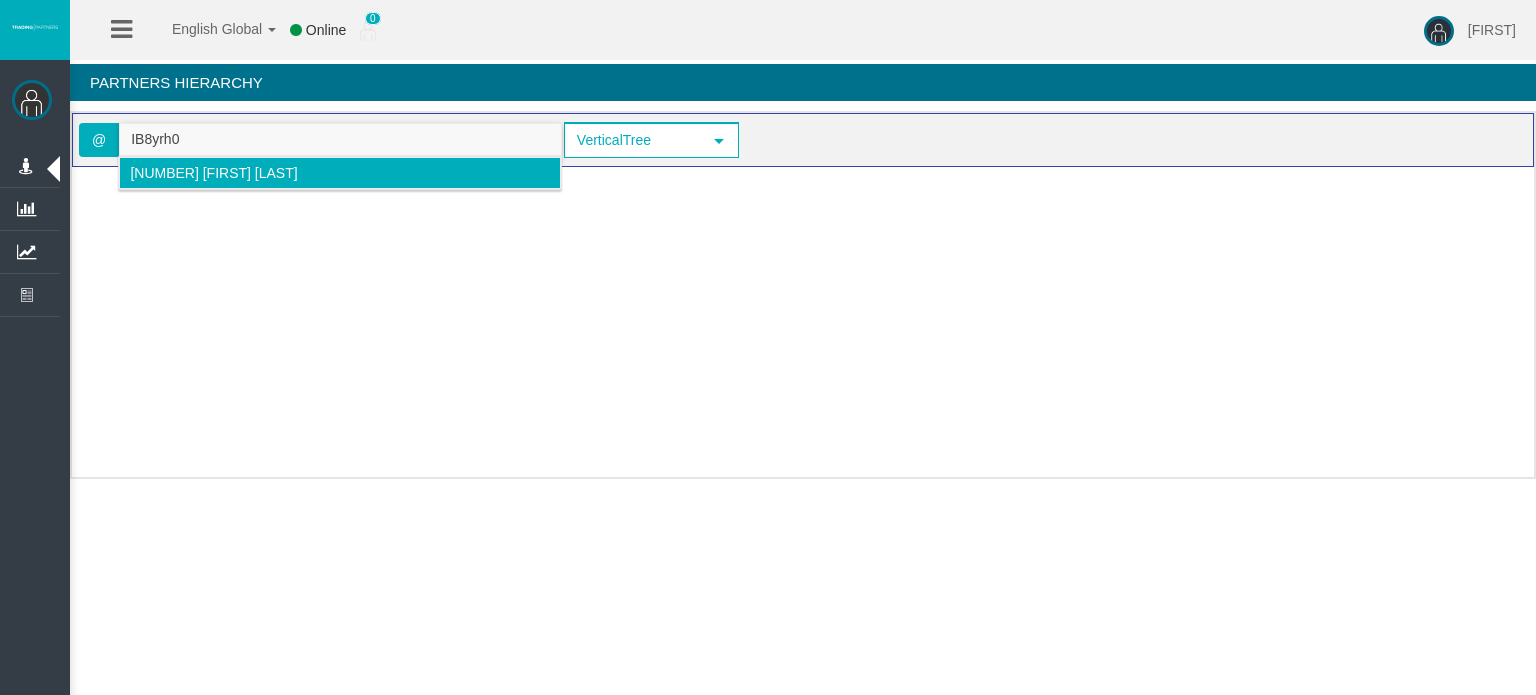 click on "[36483] Maxime Rivet" at bounding box center (213, 173) 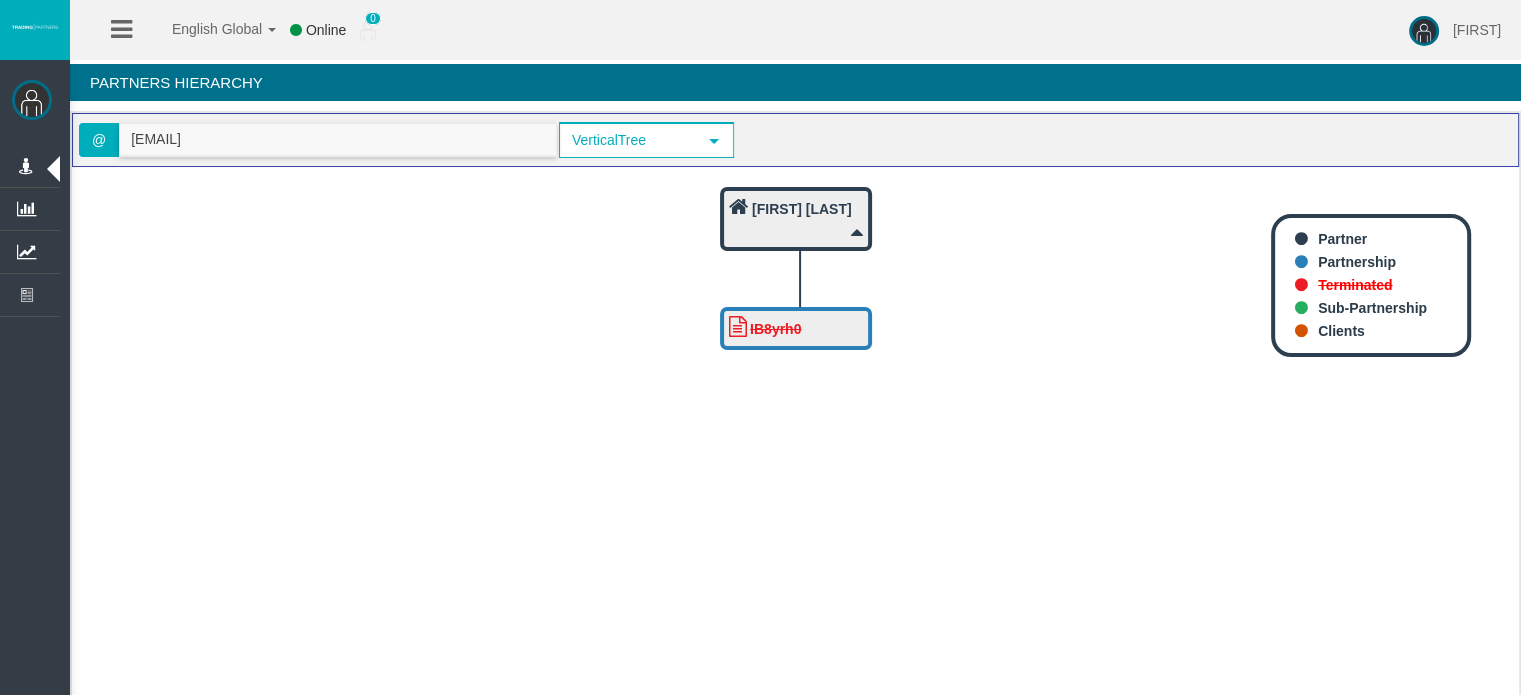 click on "m.rivet@[example.com]" at bounding box center (338, 139) 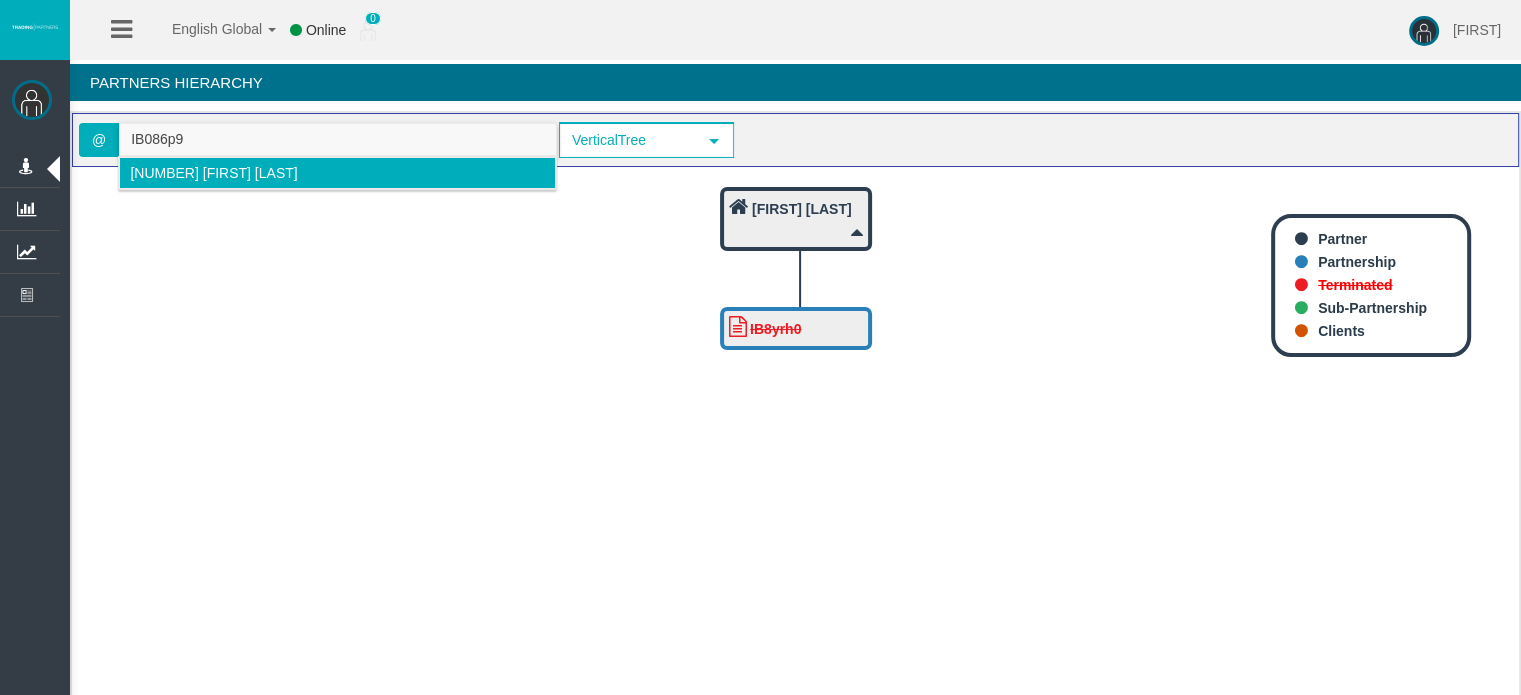 click on "[36482] Ayoub Elbarkaoui" at bounding box center [213, 173] 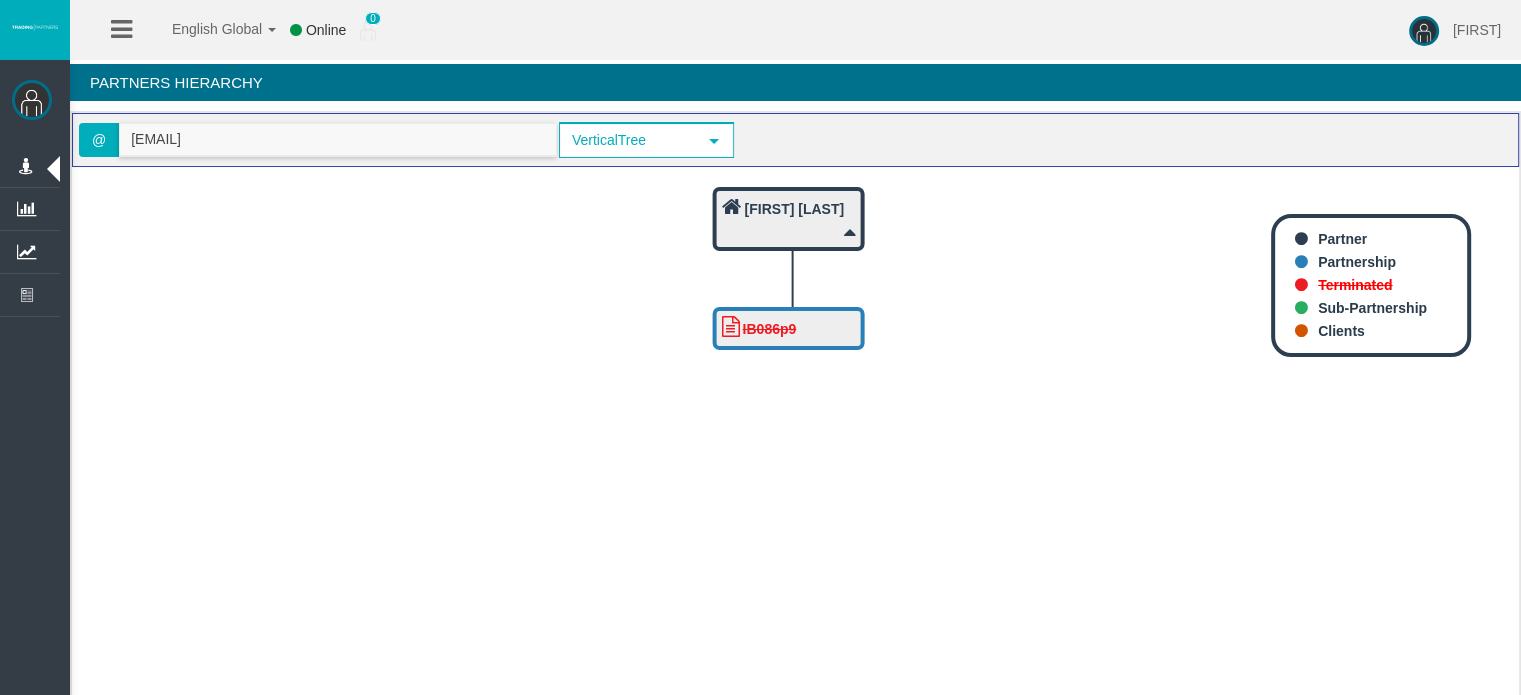 click on "ayoubbarkaoui6@gmail.com" at bounding box center [338, 139] 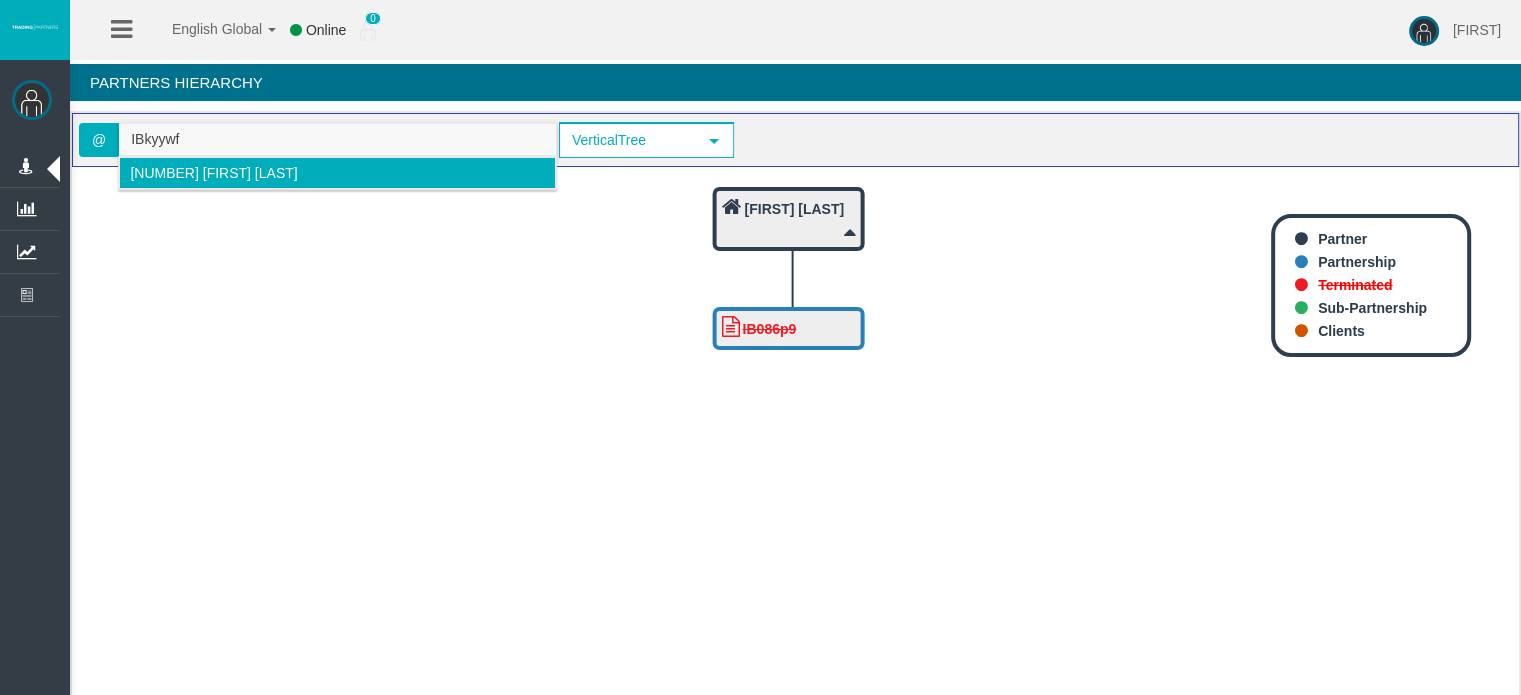 click on "[34224] GABRIELE CACCIAMANI" at bounding box center (213, 173) 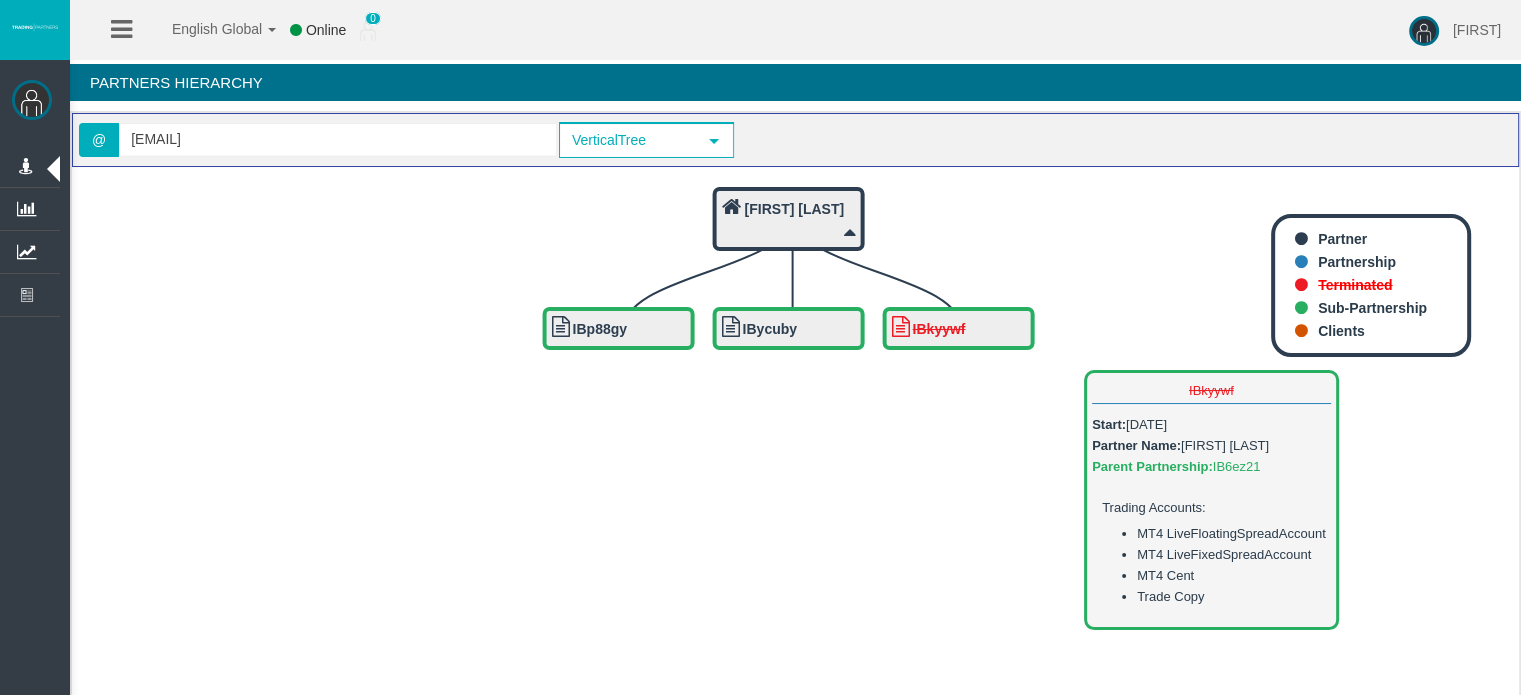 drag, startPoint x: 1004, startPoint y: 316, endPoint x: 1080, endPoint y: 174, distance: 161.05899 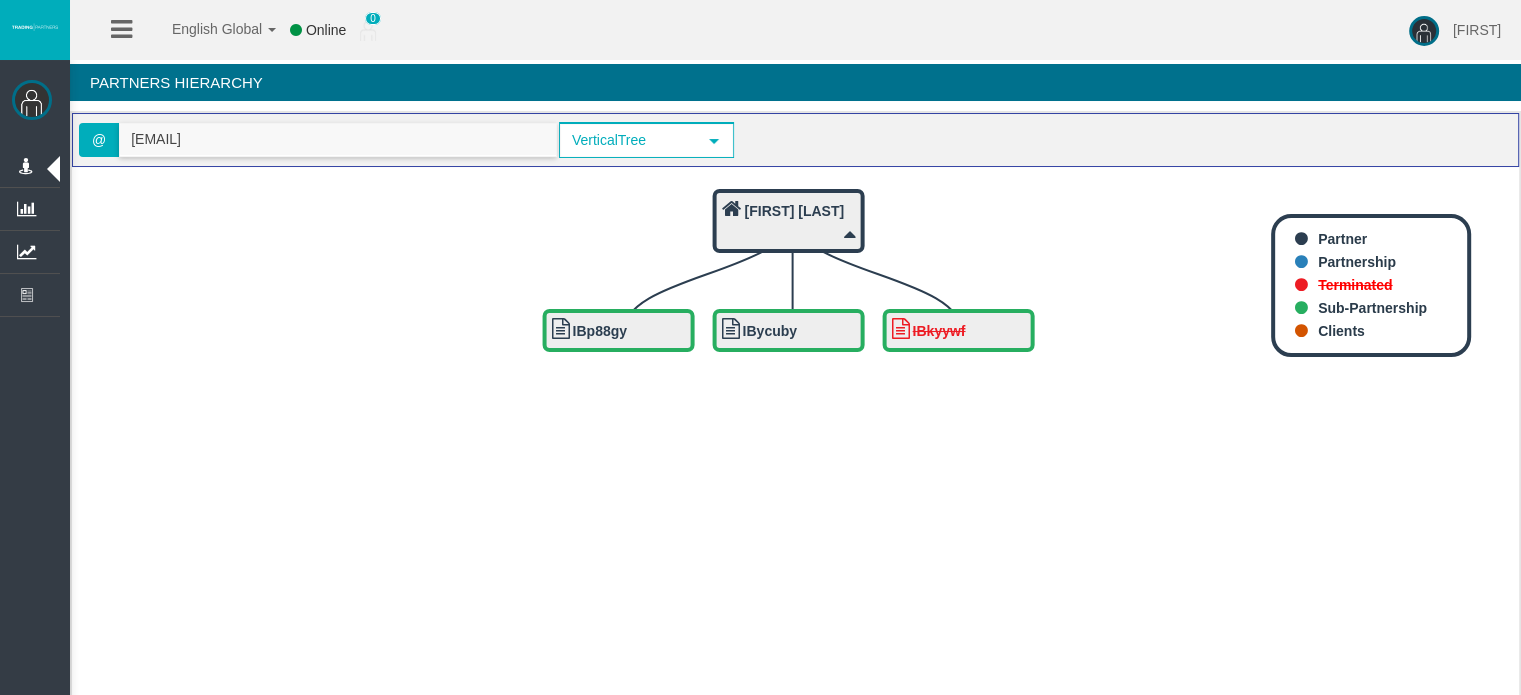 click on "hd27042016@gmail.com" at bounding box center (338, 139) 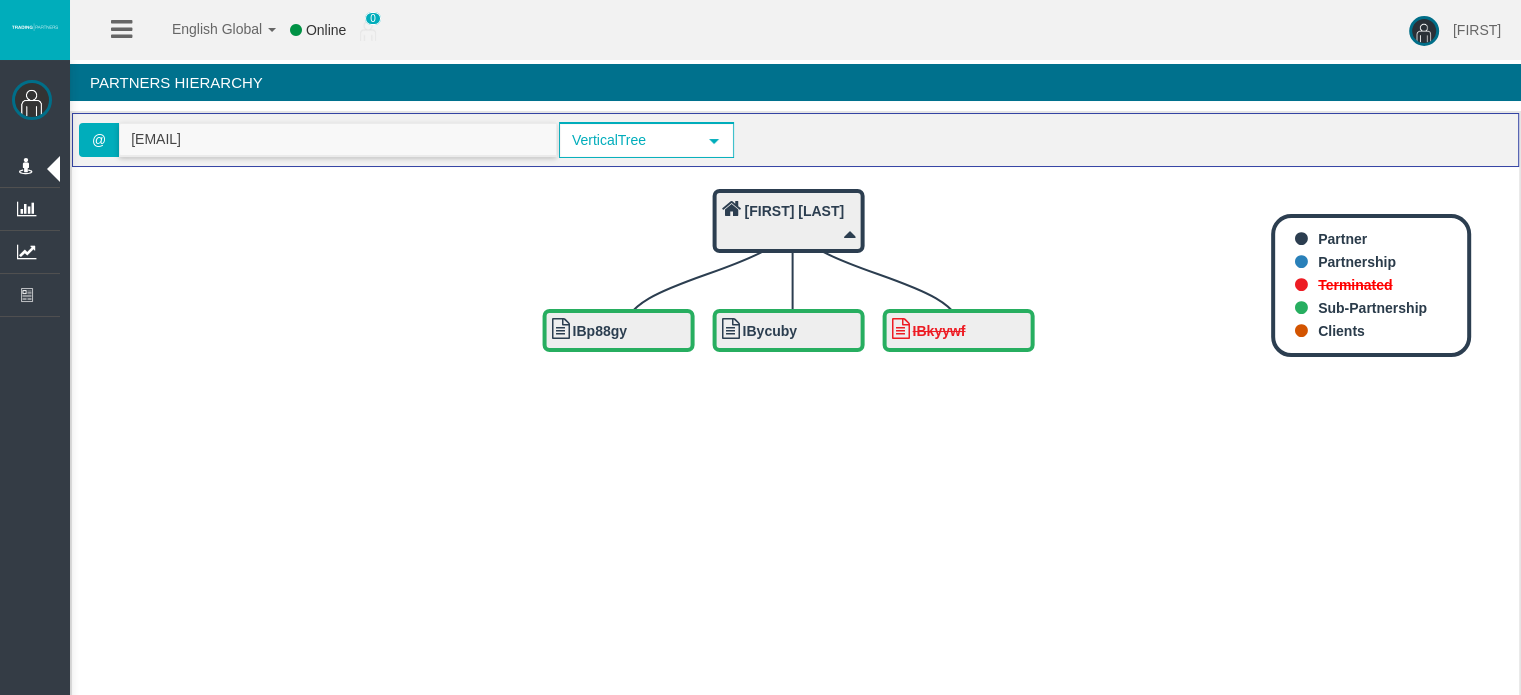 click on "hd27042016@gmail.com" at bounding box center [338, 139] 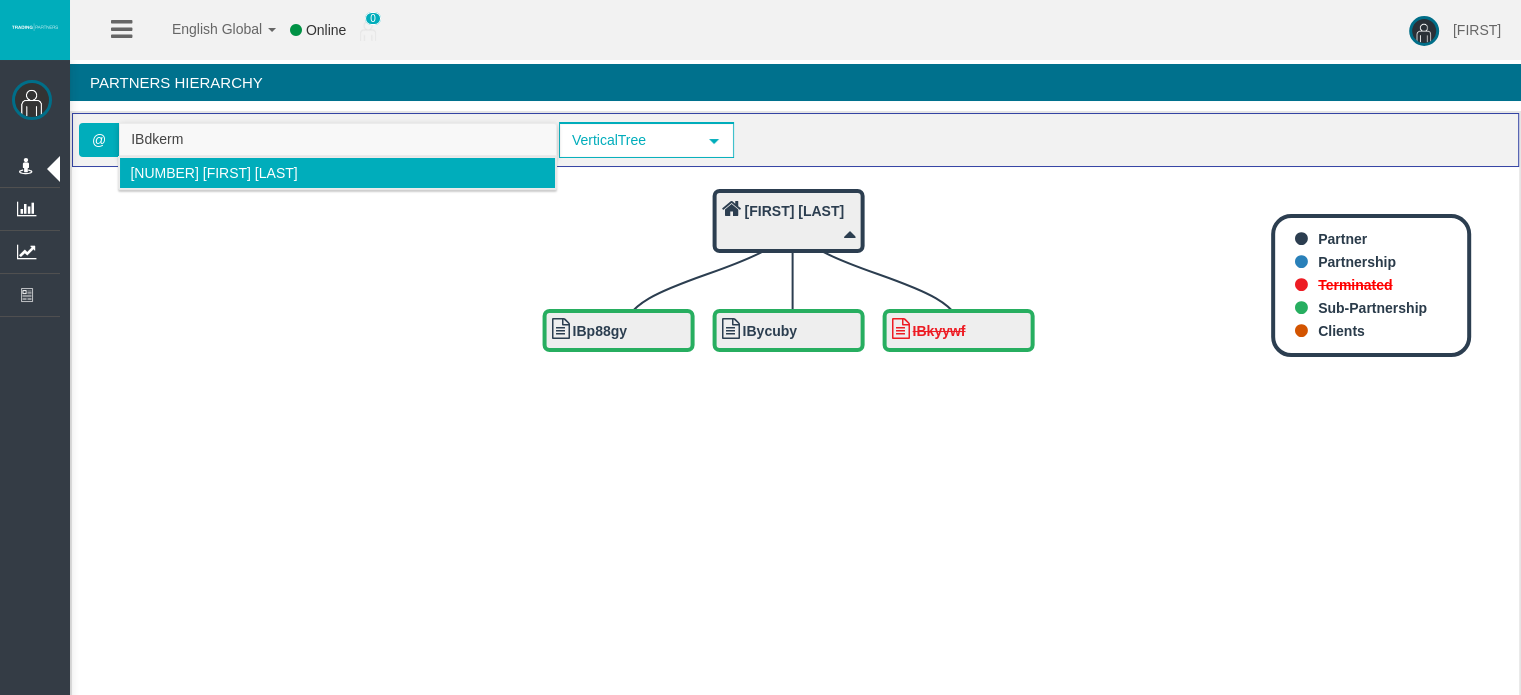 click on "[36478] Fernando  Valenzuela" at bounding box center (213, 173) 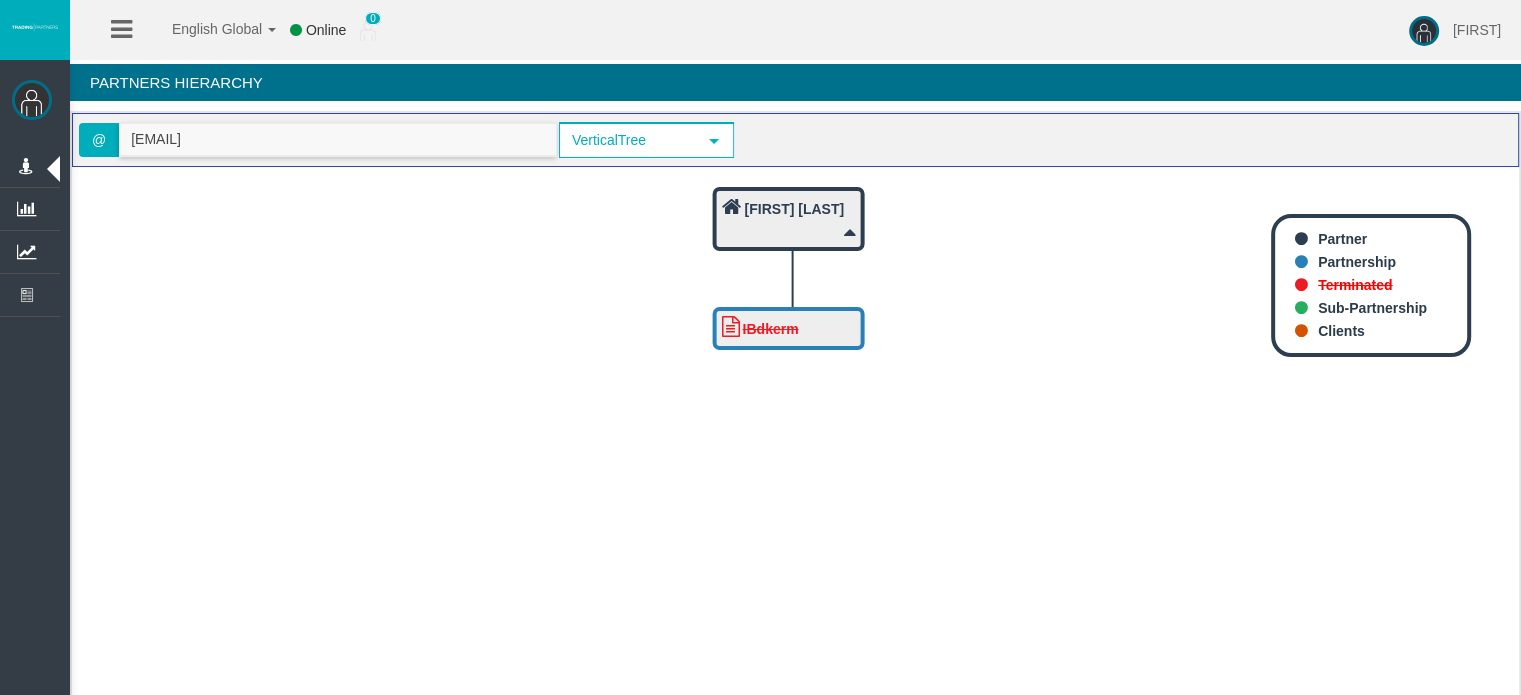 click on "fercho.rv.25@gmail.com" at bounding box center (338, 139) 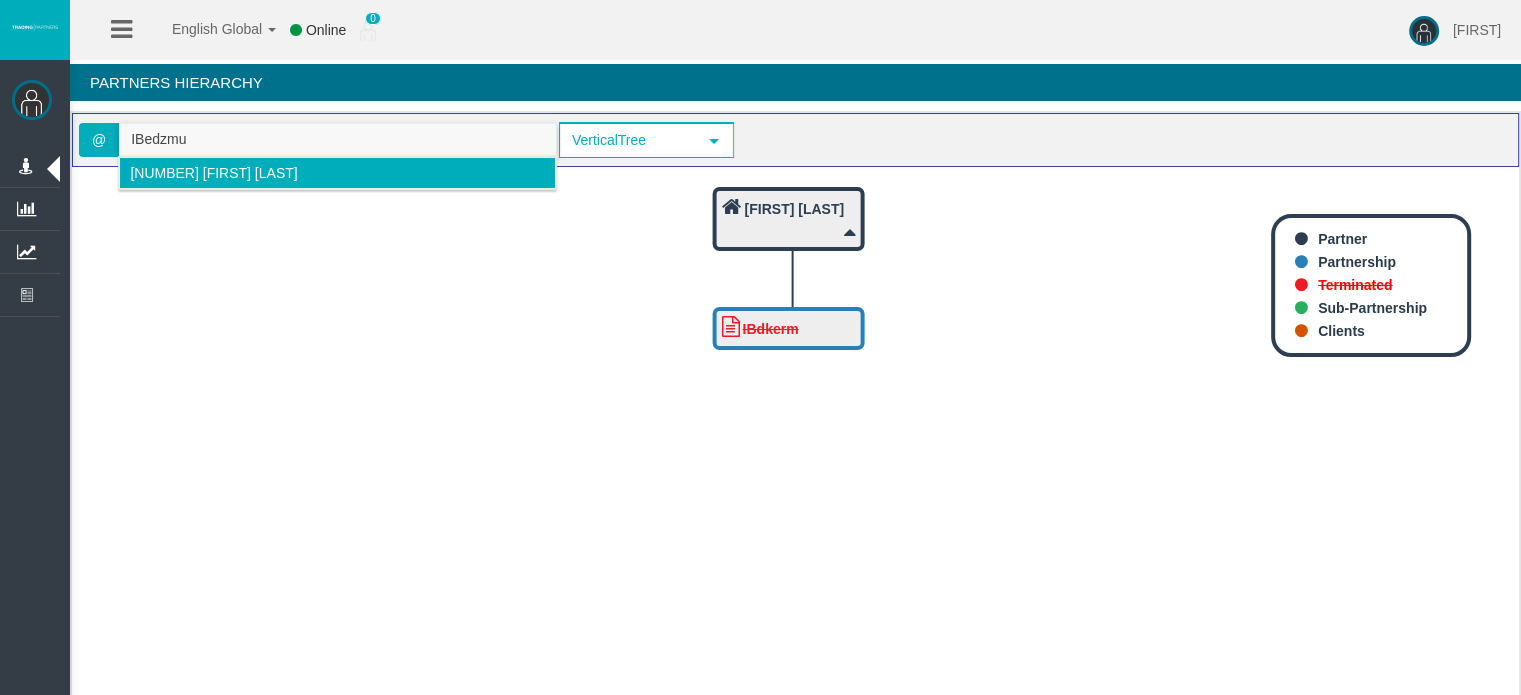 click on "[36474] Tewa Khansiriwong" at bounding box center [213, 173] 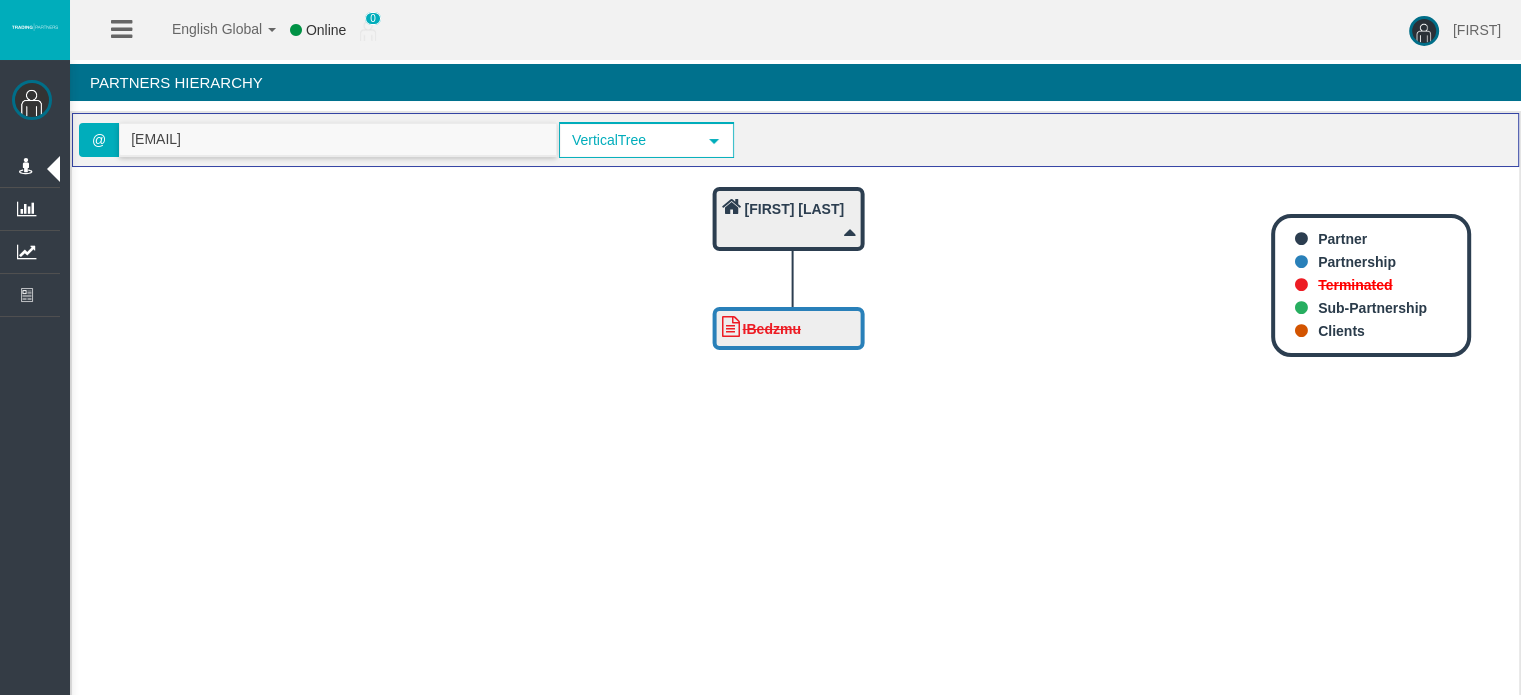 type on "tinvest645@gmail.com" 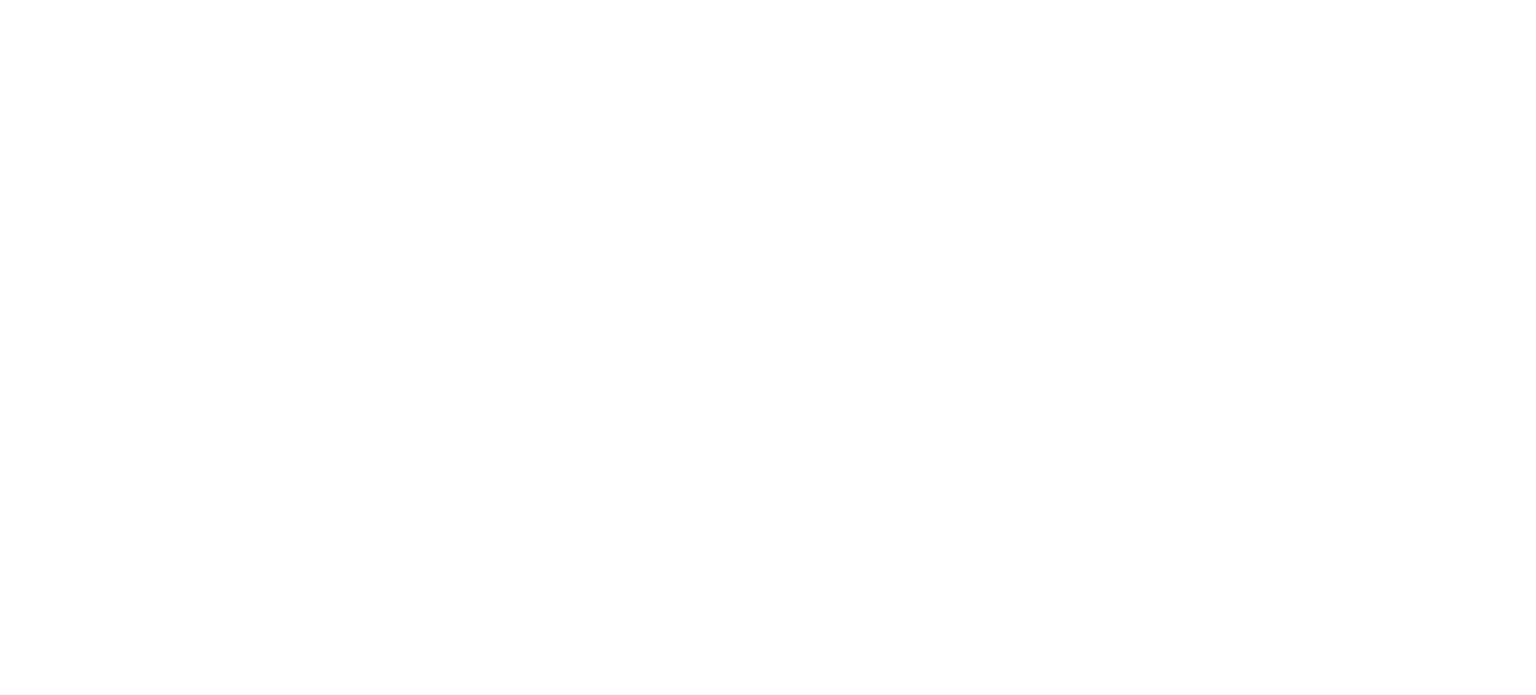 scroll, scrollTop: 0, scrollLeft: 0, axis: both 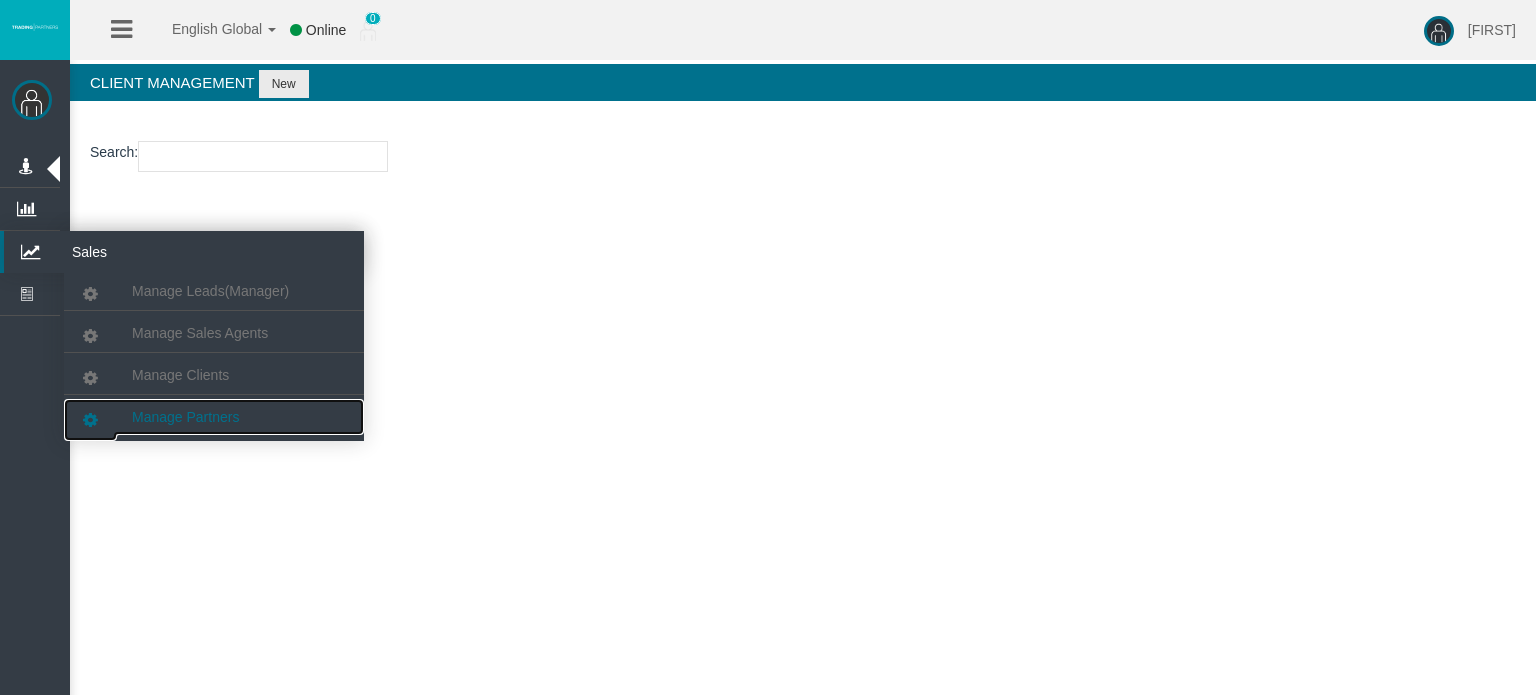 click on "Manage Partners" at bounding box center [214, 417] 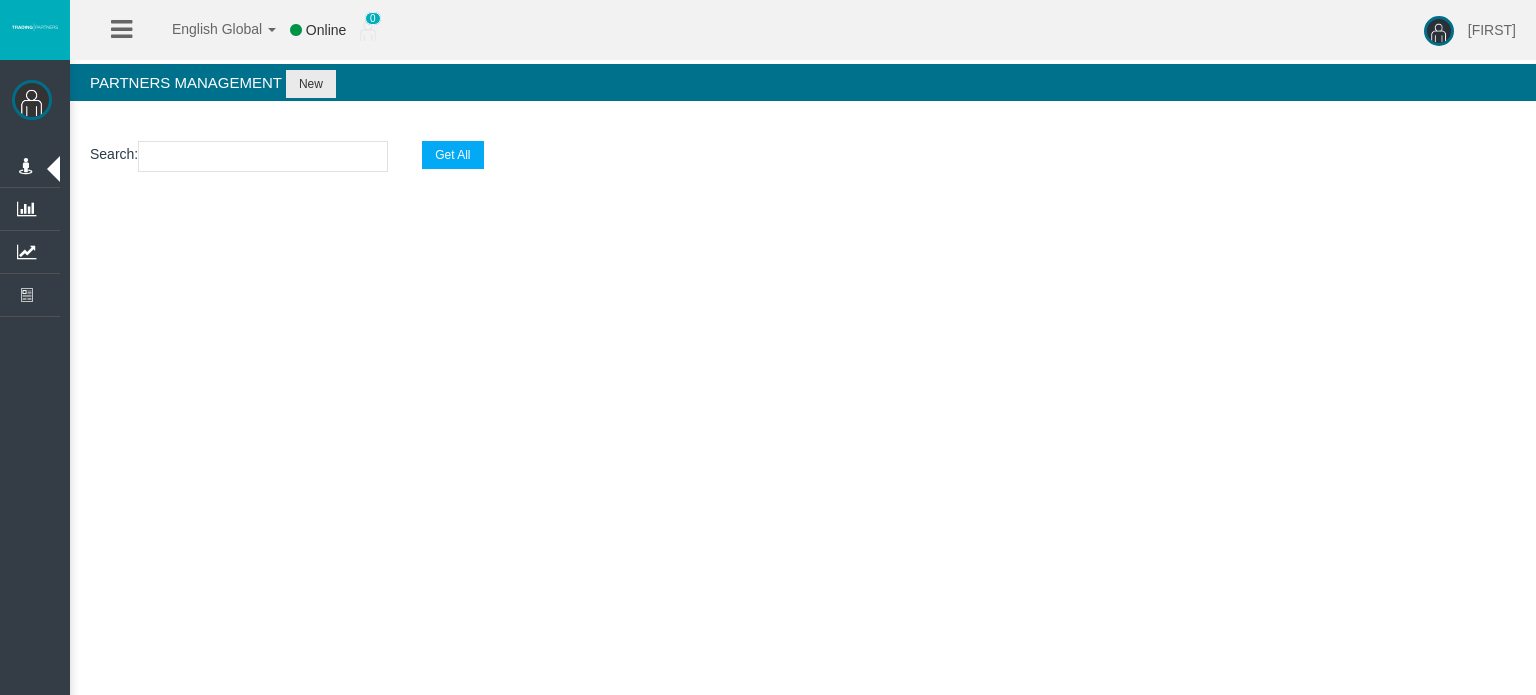 click at bounding box center [263, 156] 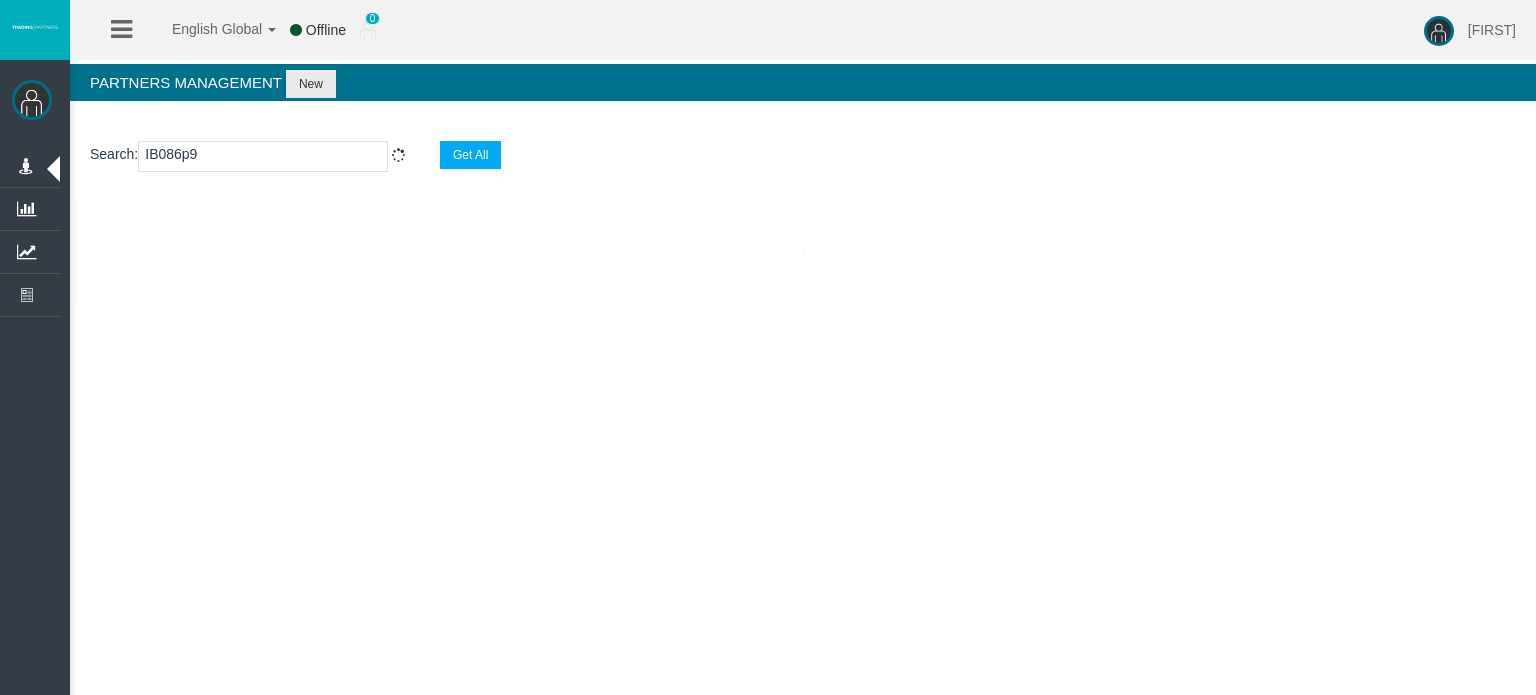 select on "25" 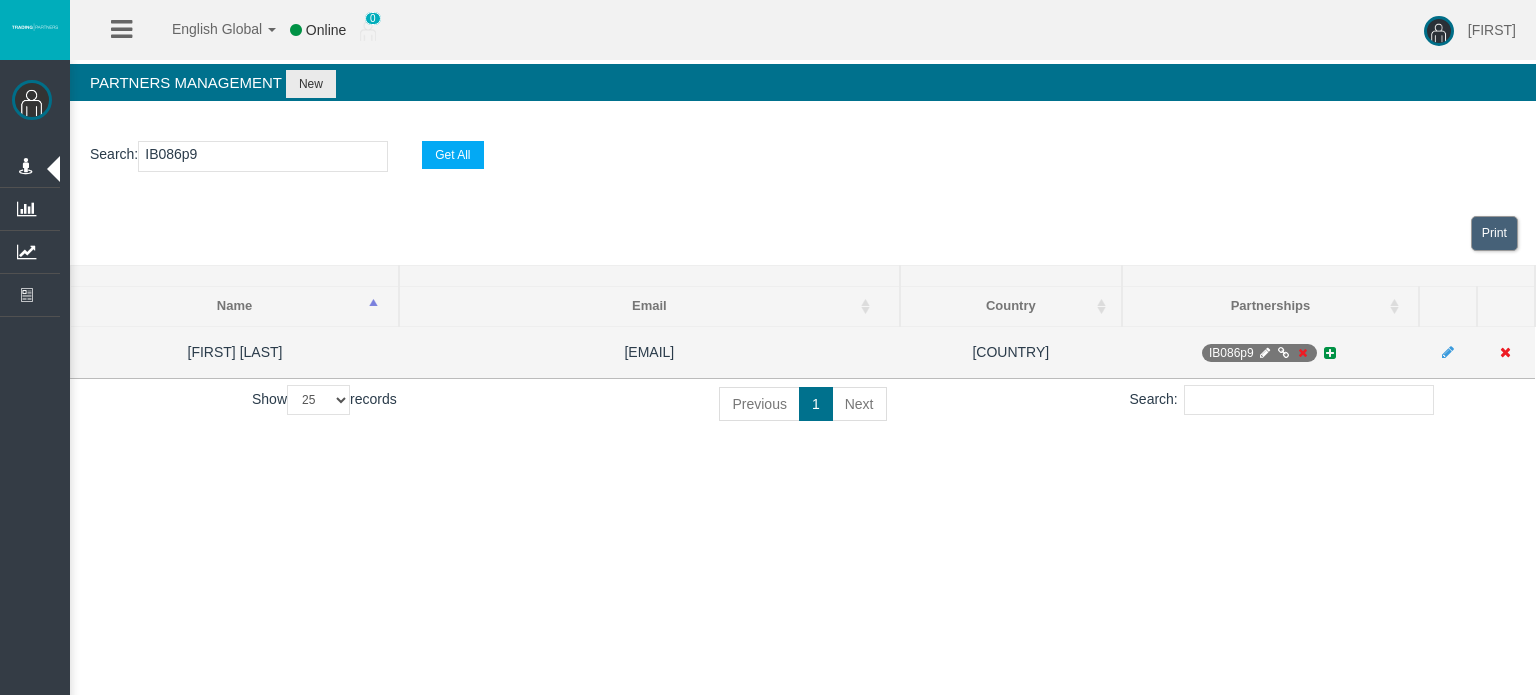 click at bounding box center [1302, 353] 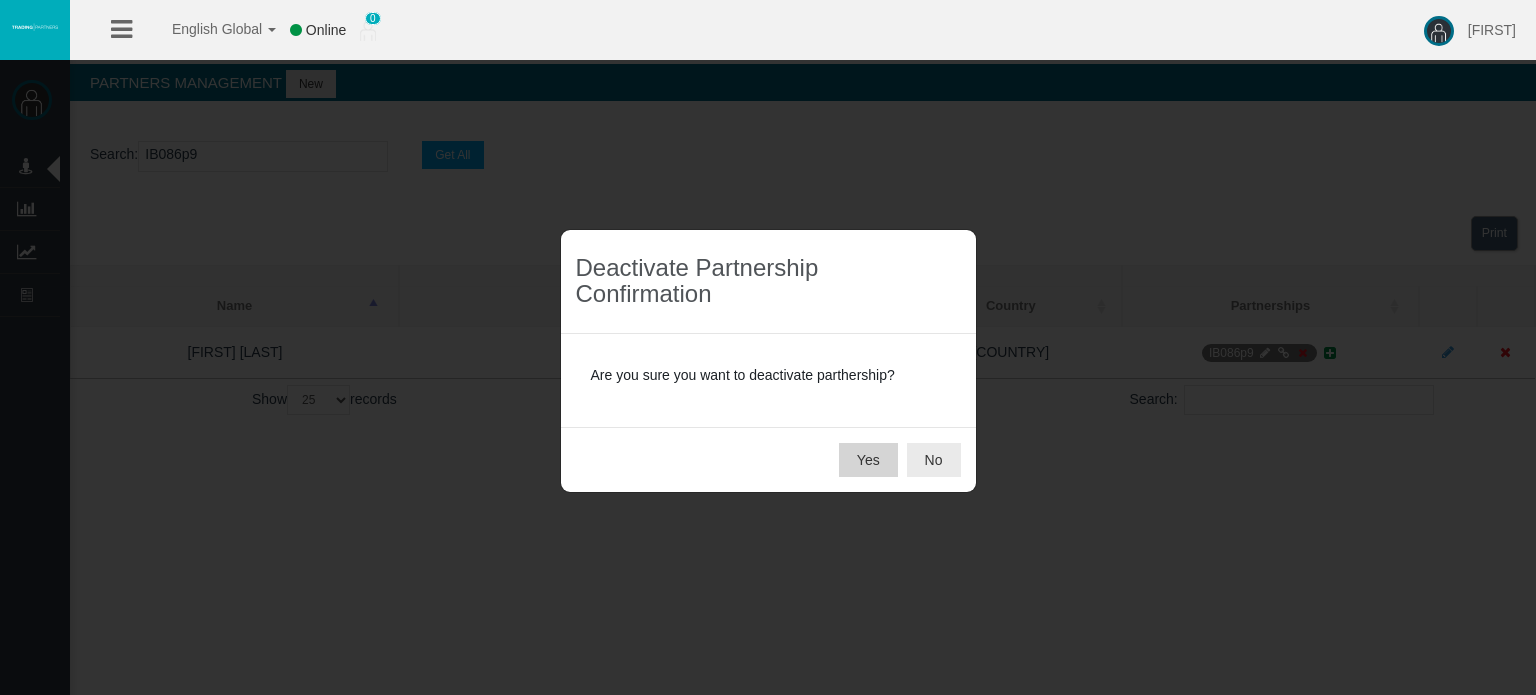 click on "Yes" at bounding box center (868, 460) 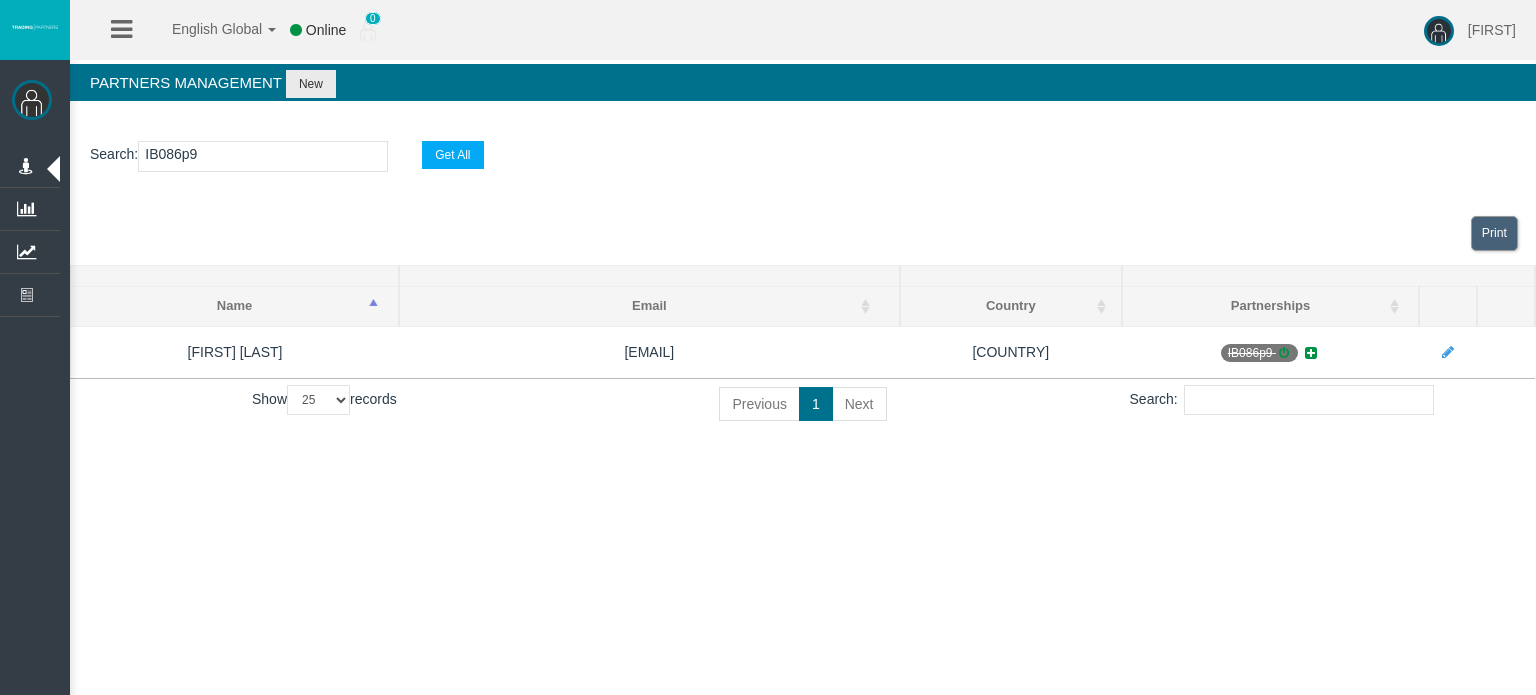 click on "IB086p9" at bounding box center [263, 156] 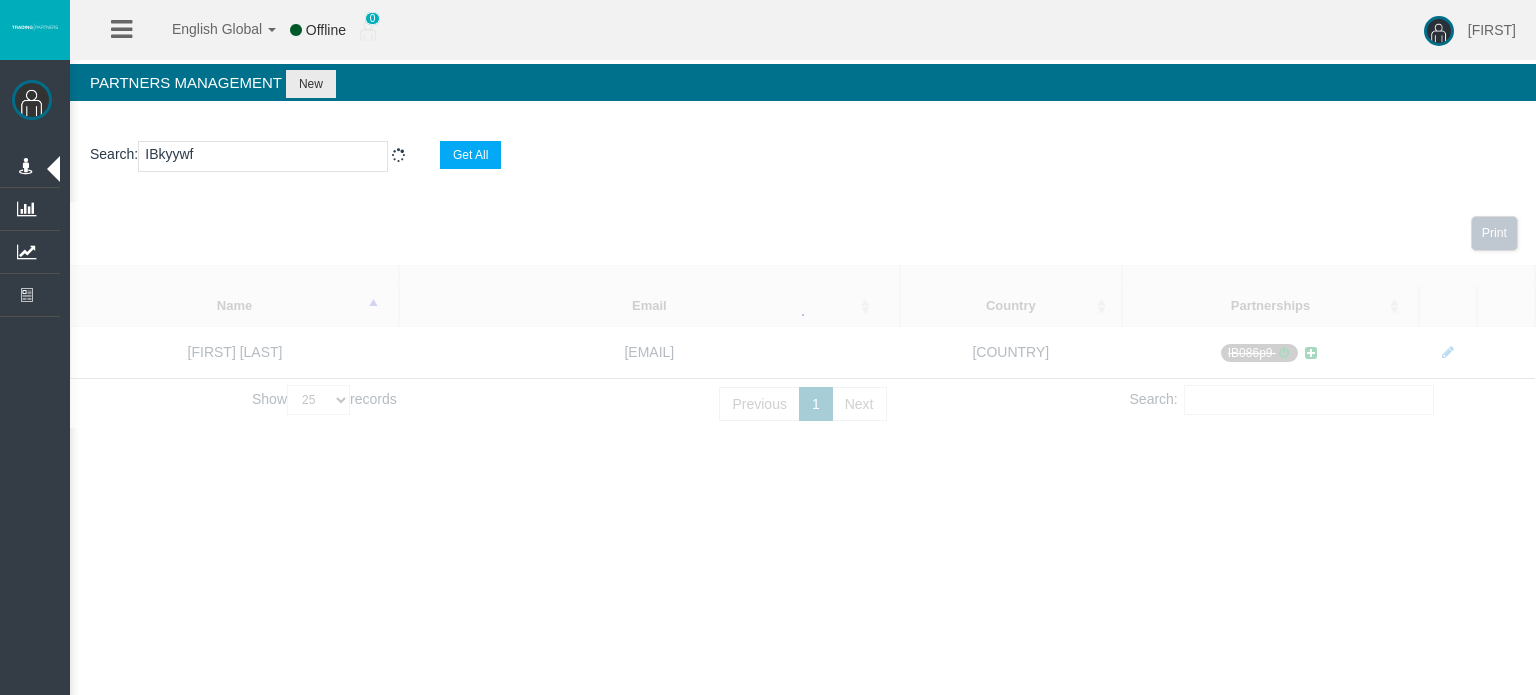 select on "25" 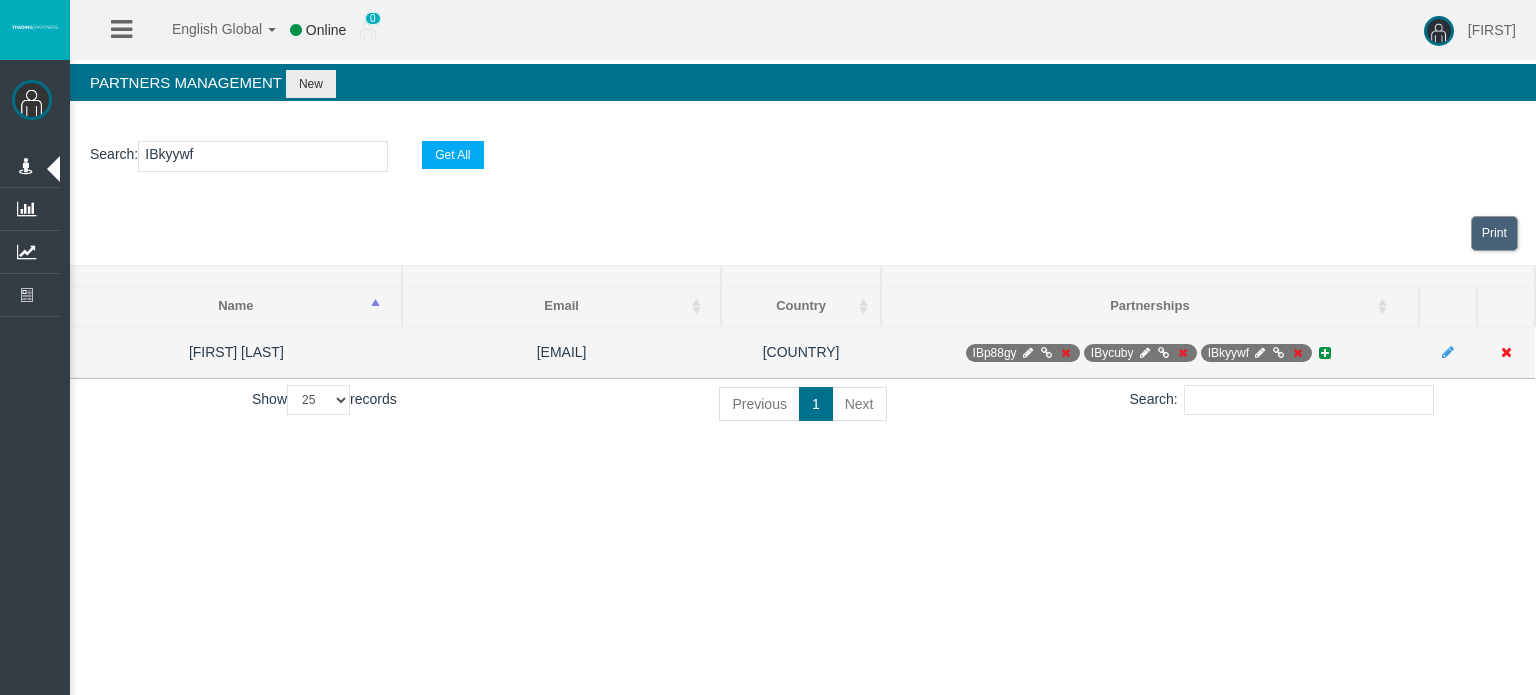 click at bounding box center [1297, 353] 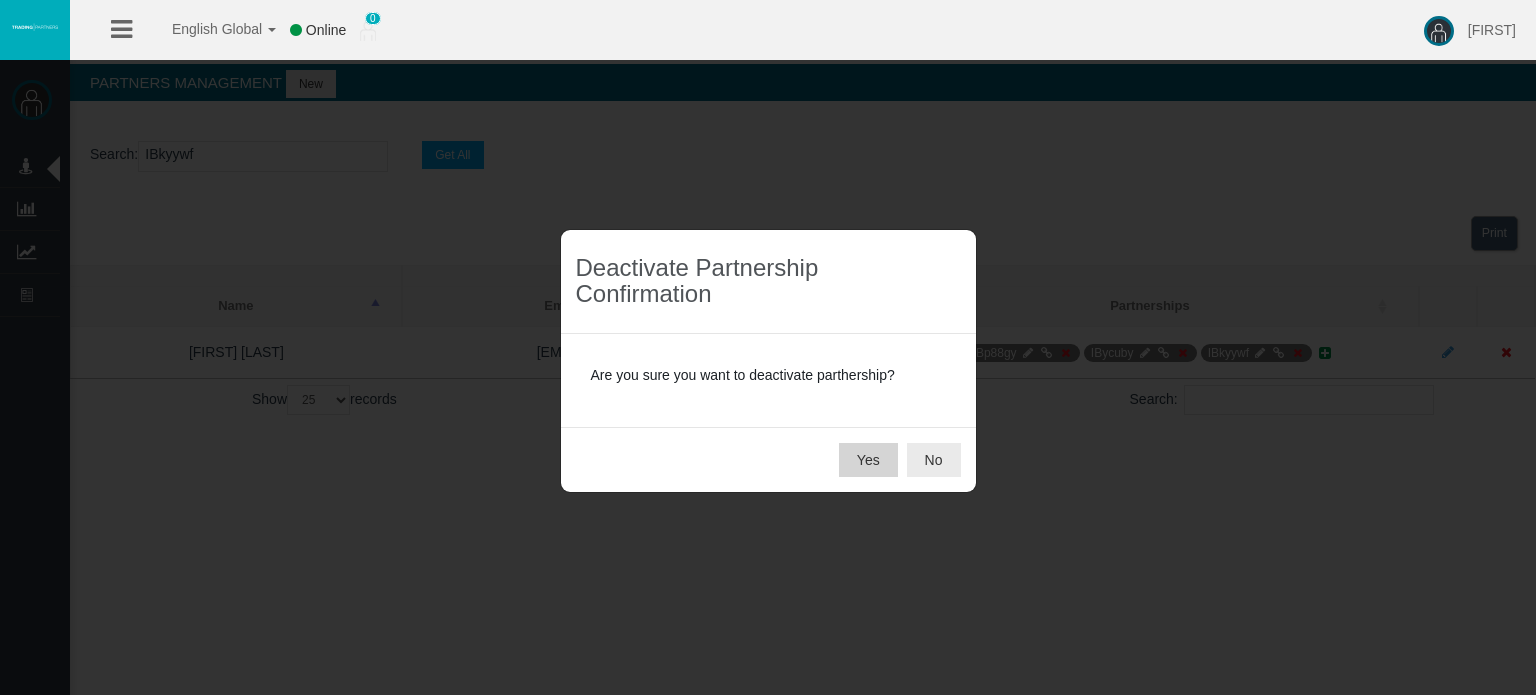 click on "Yes" at bounding box center [868, 460] 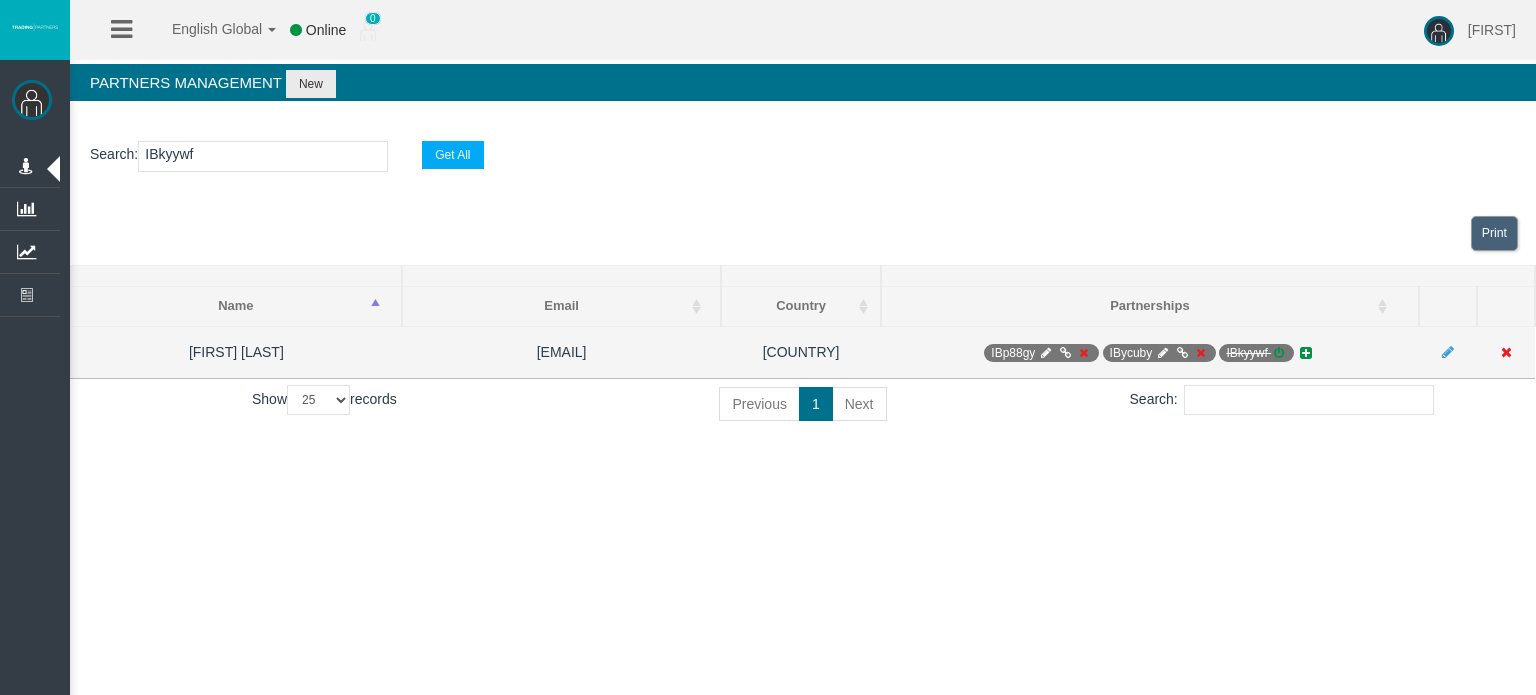 click at bounding box center (1278, 353) 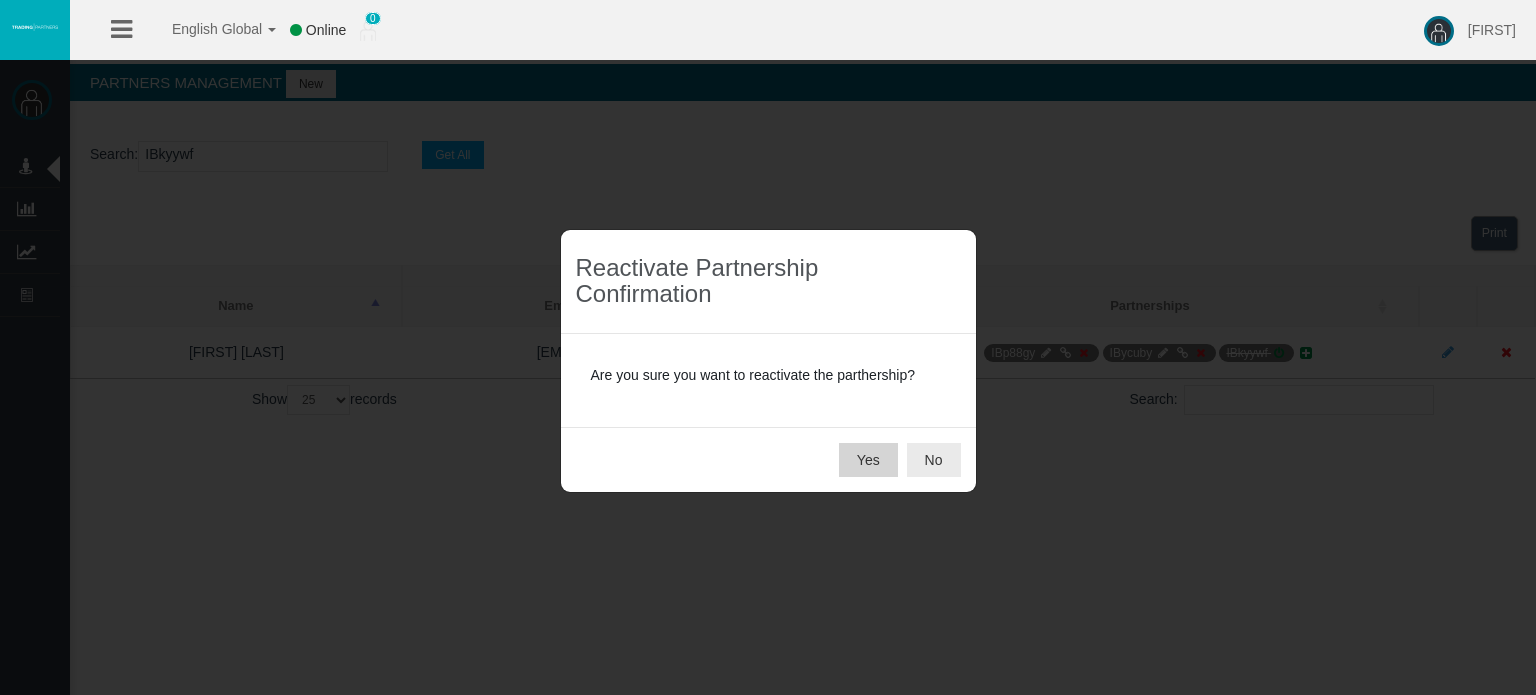 click on "Yes" at bounding box center [868, 460] 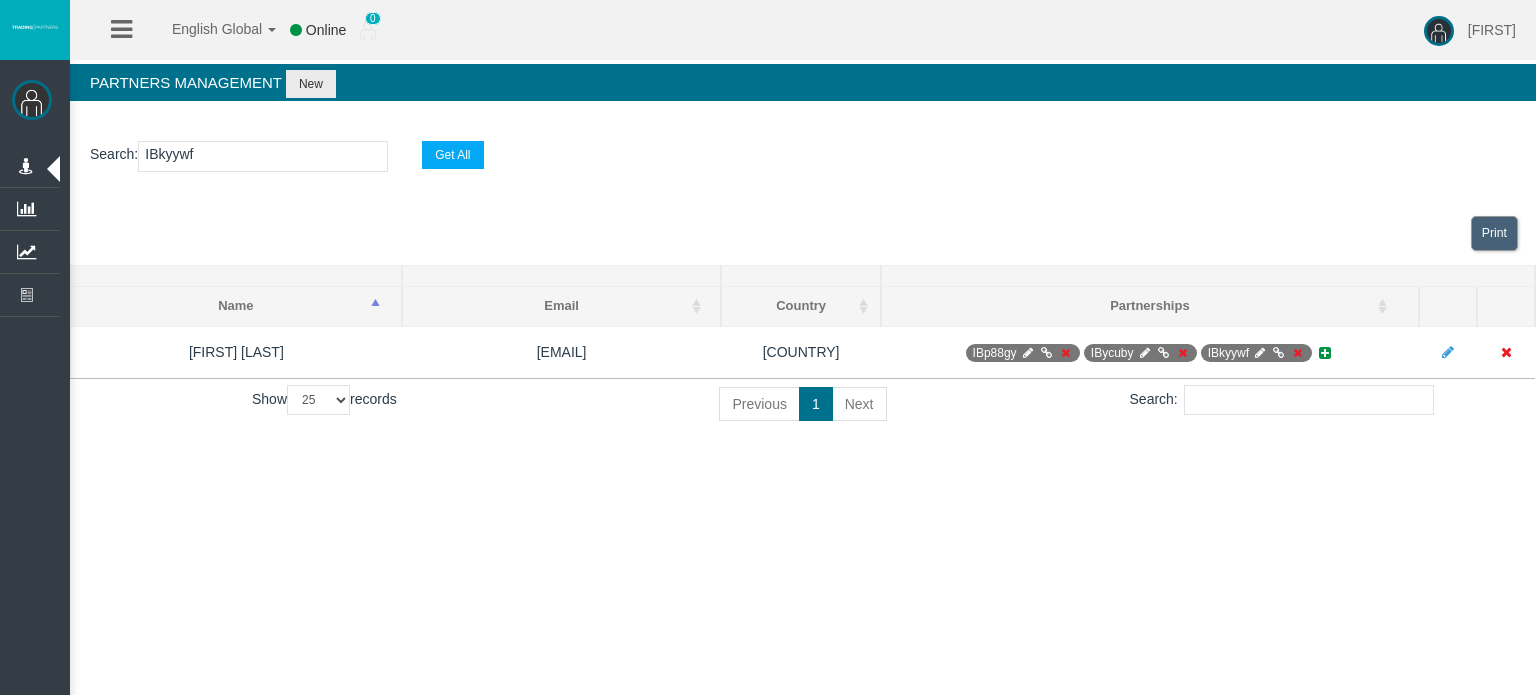 click on "Search :
IBkyywf
Get All" at bounding box center [803, 161] 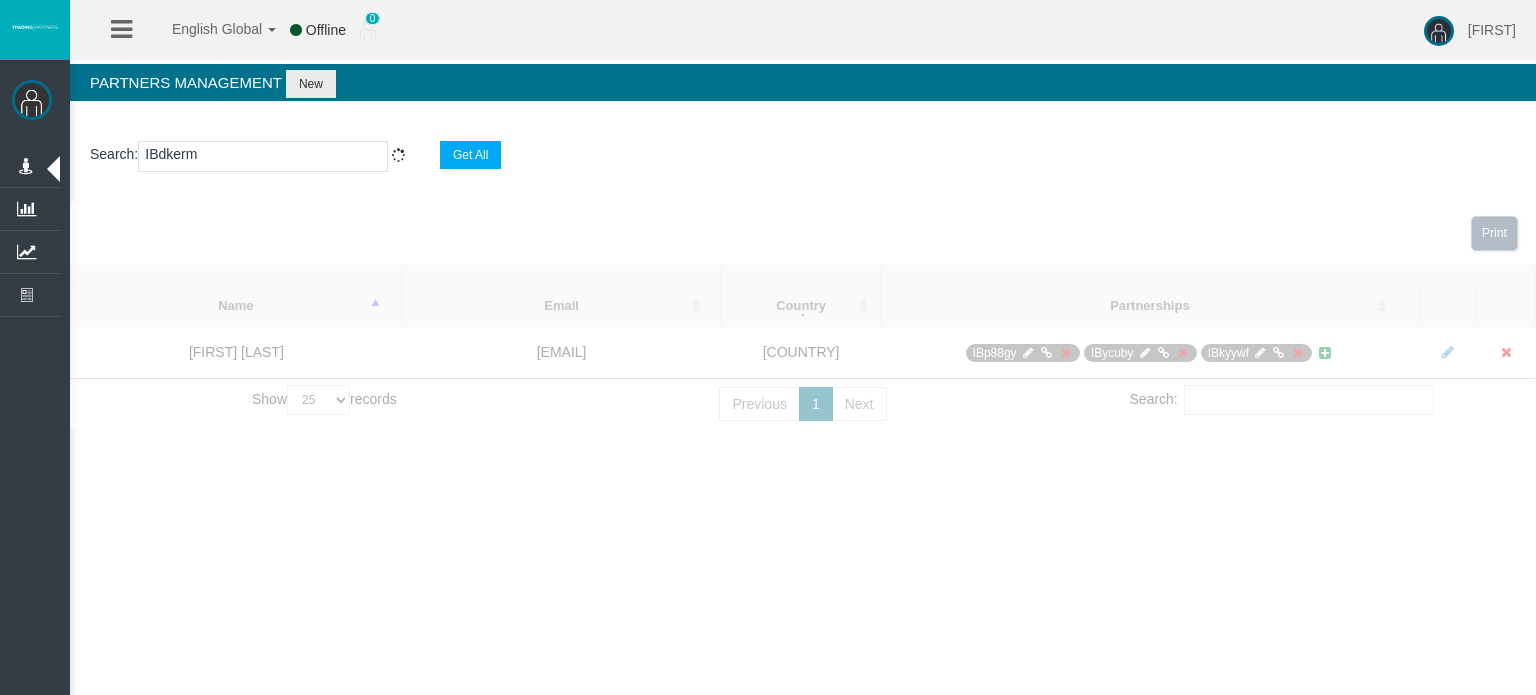select on "25" 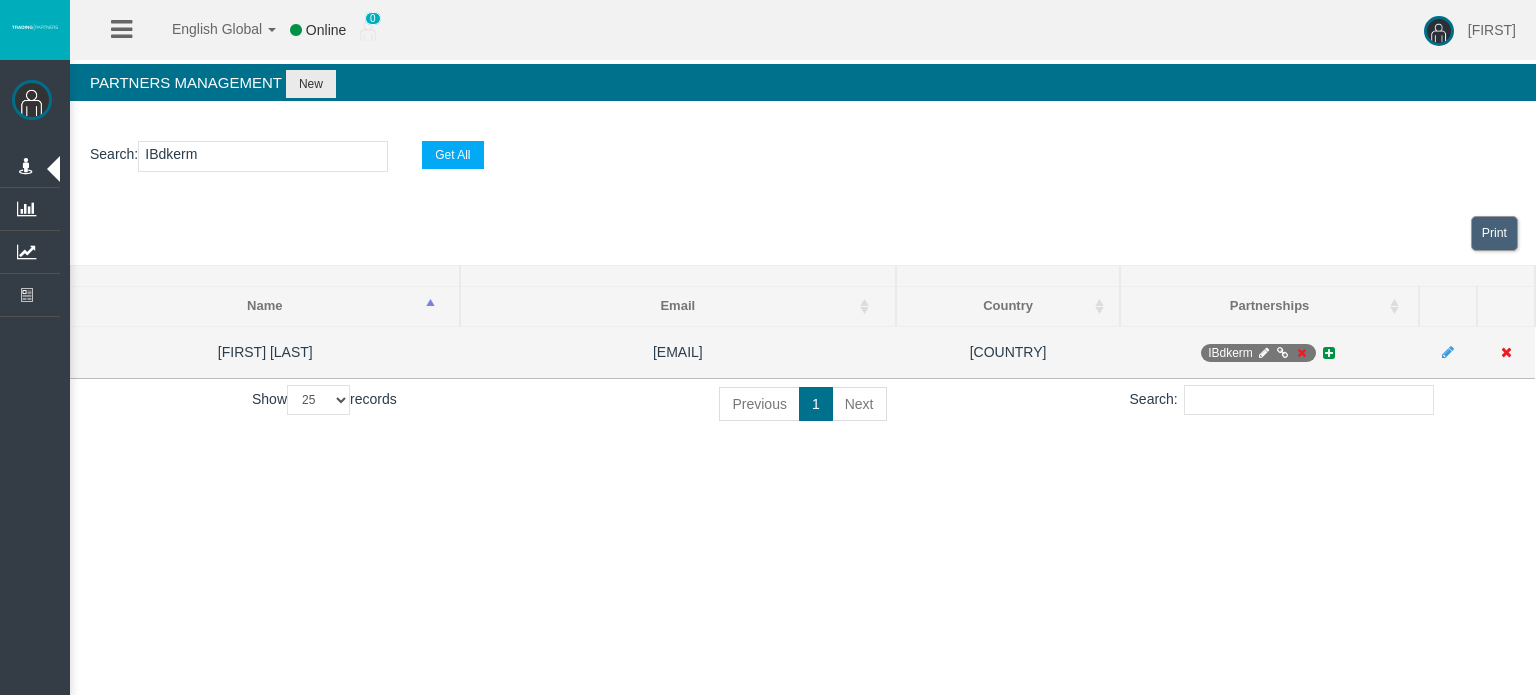 click at bounding box center (1301, 353) 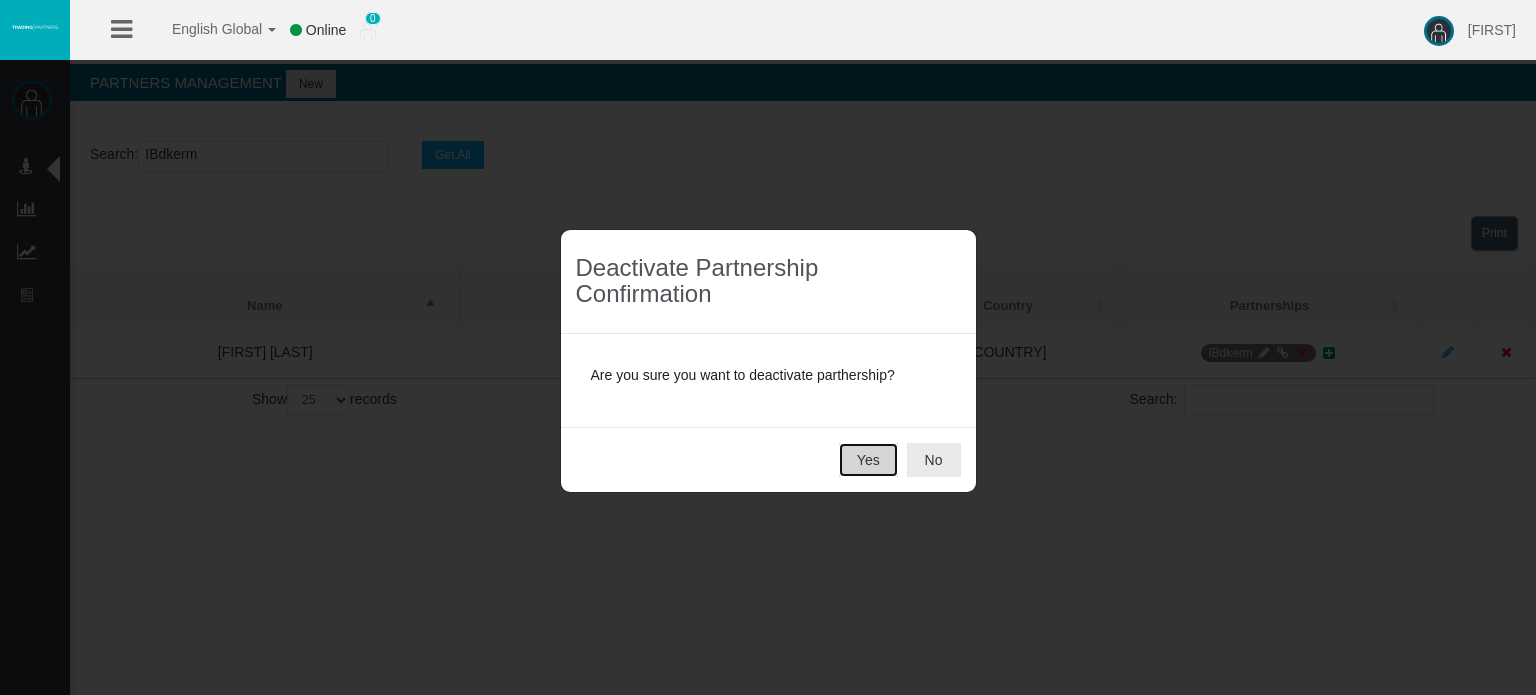 click on "Yes" at bounding box center (868, 460) 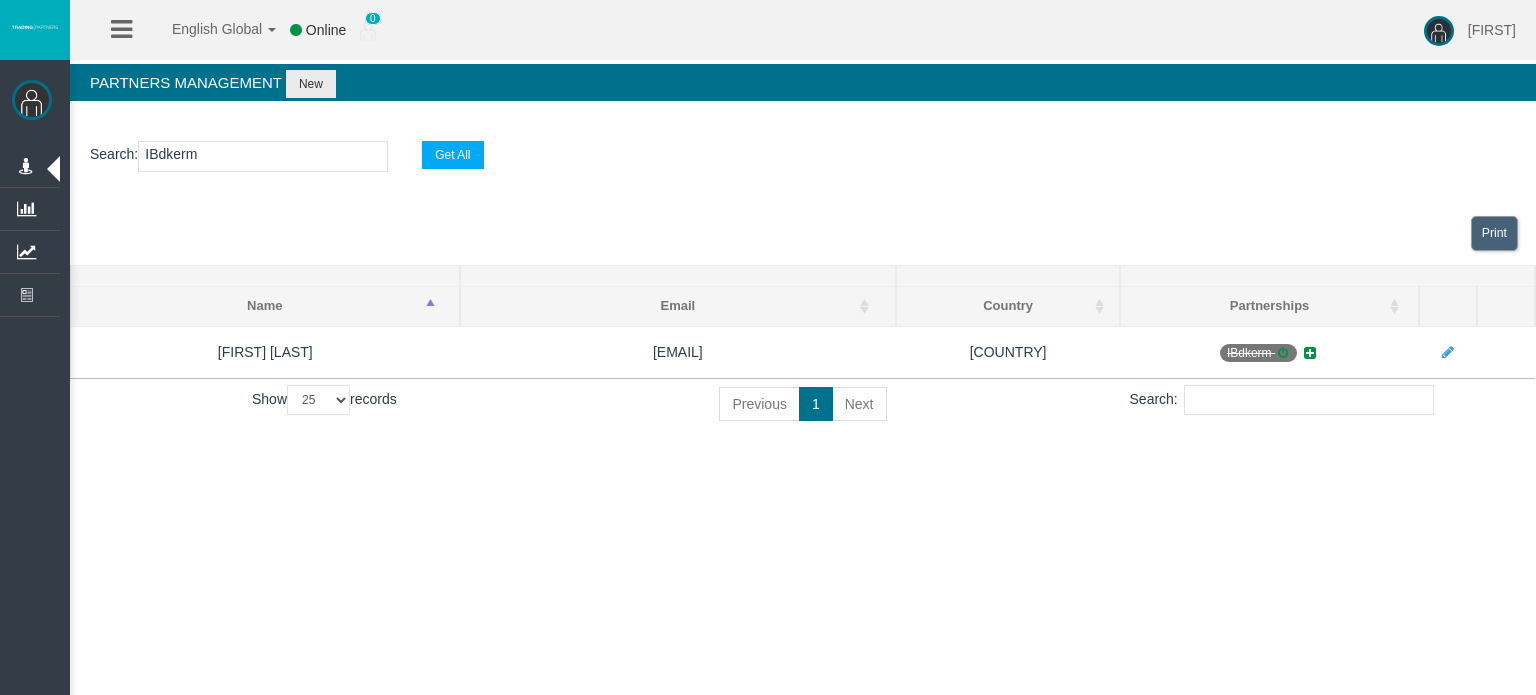 click on "IBdkerm" at bounding box center [263, 156] 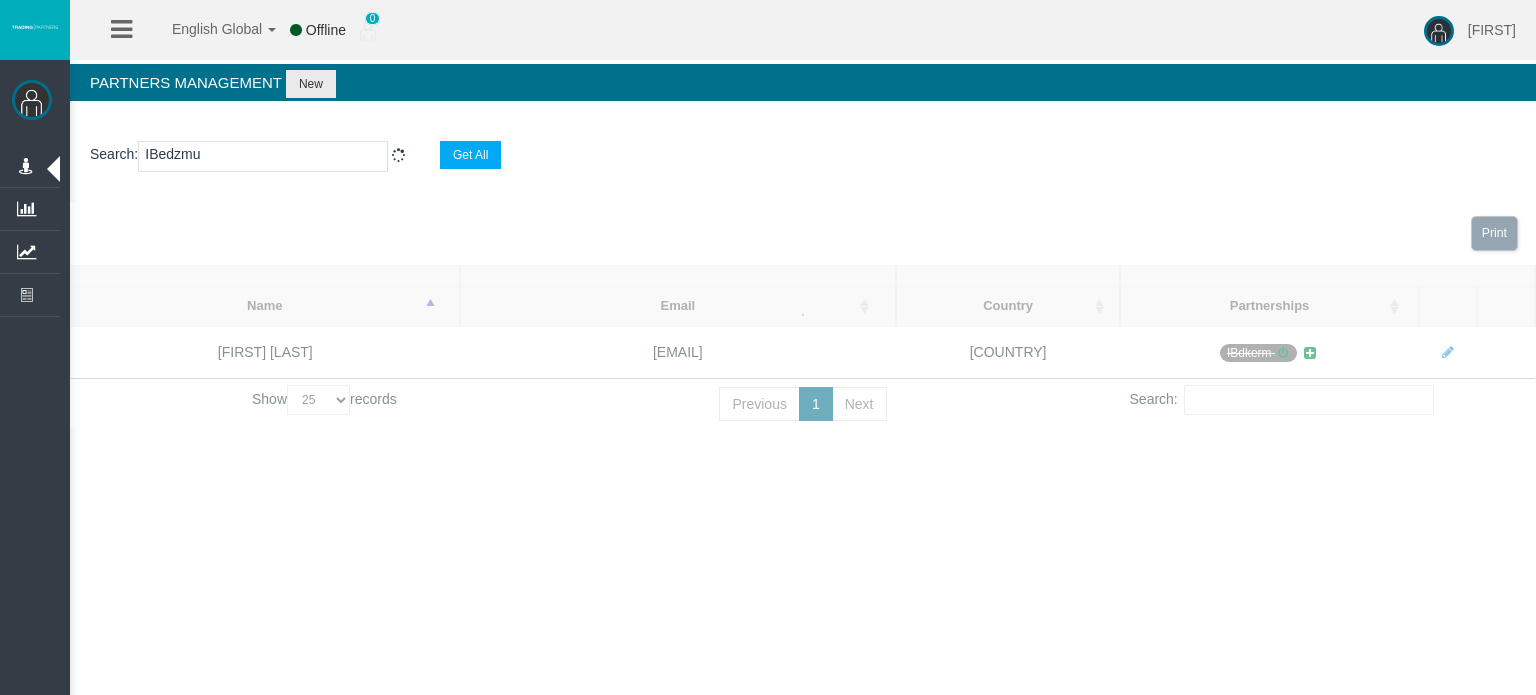 select on "25" 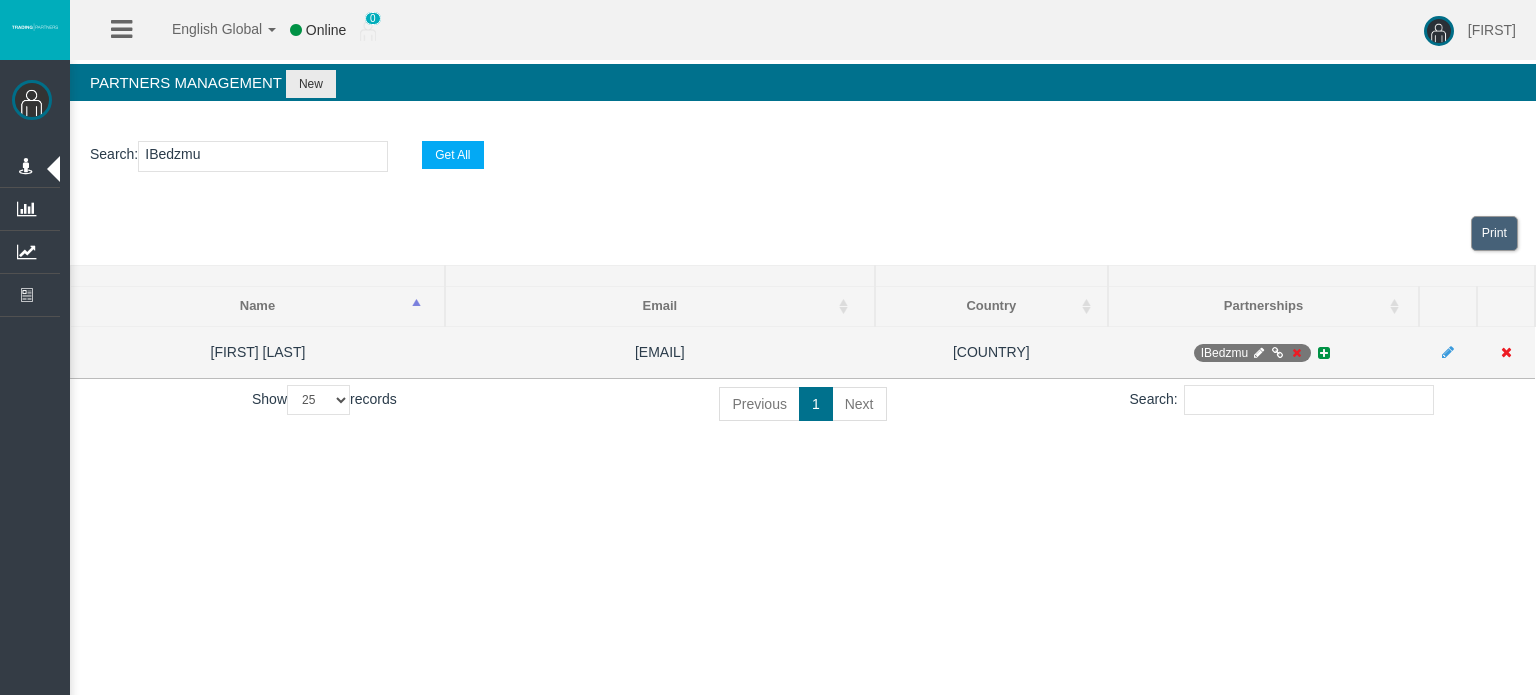 type on "IBedzmu" 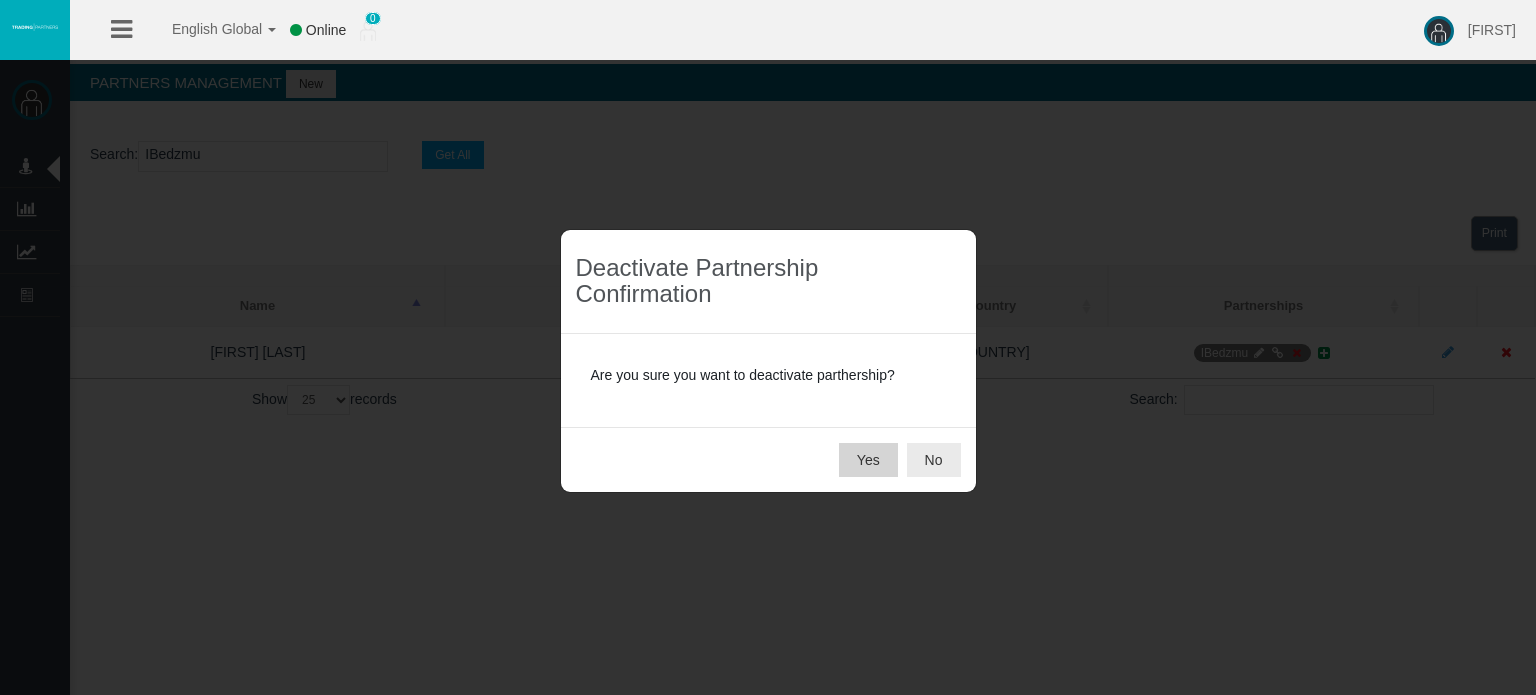 click on "Yes" at bounding box center [868, 460] 